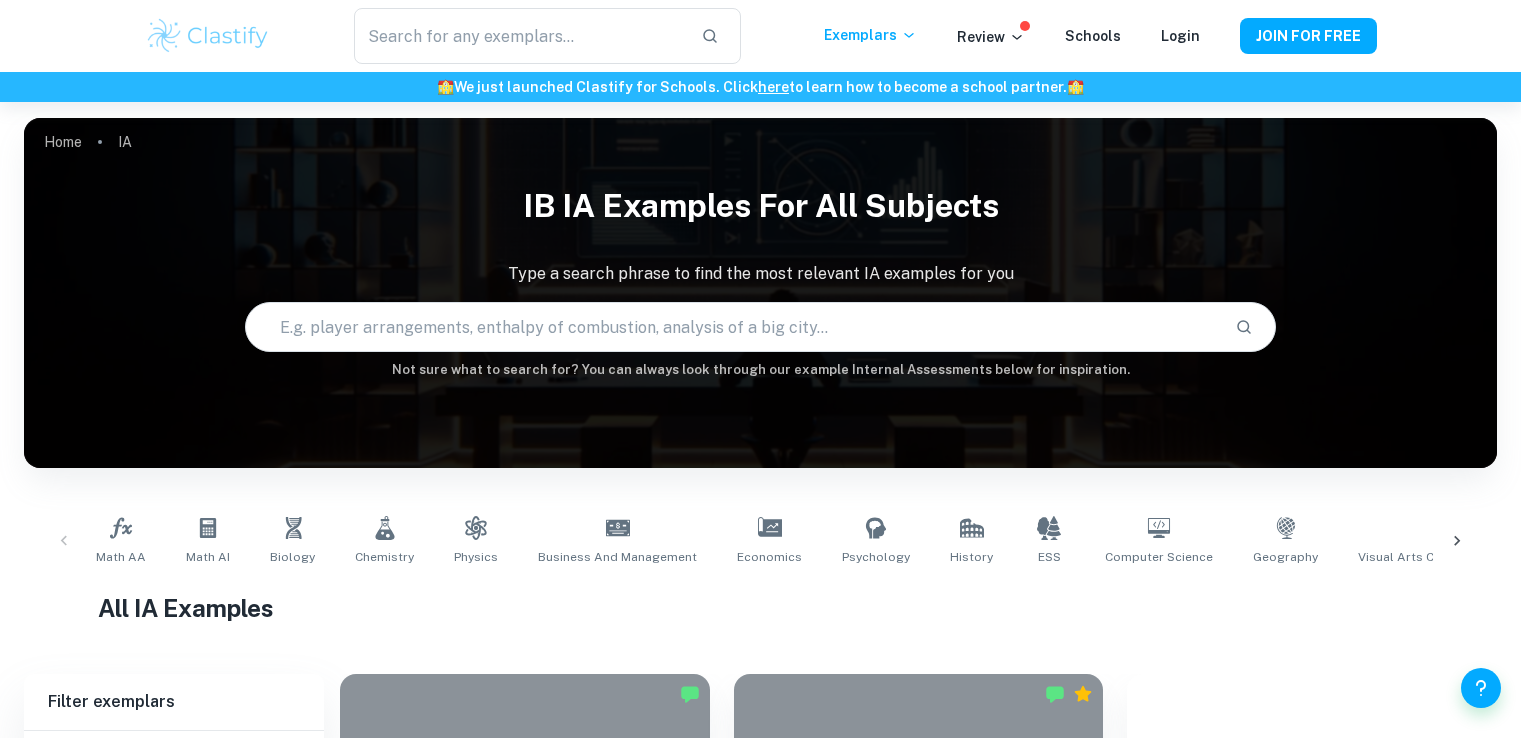 scroll, scrollTop: 0, scrollLeft: 0, axis: both 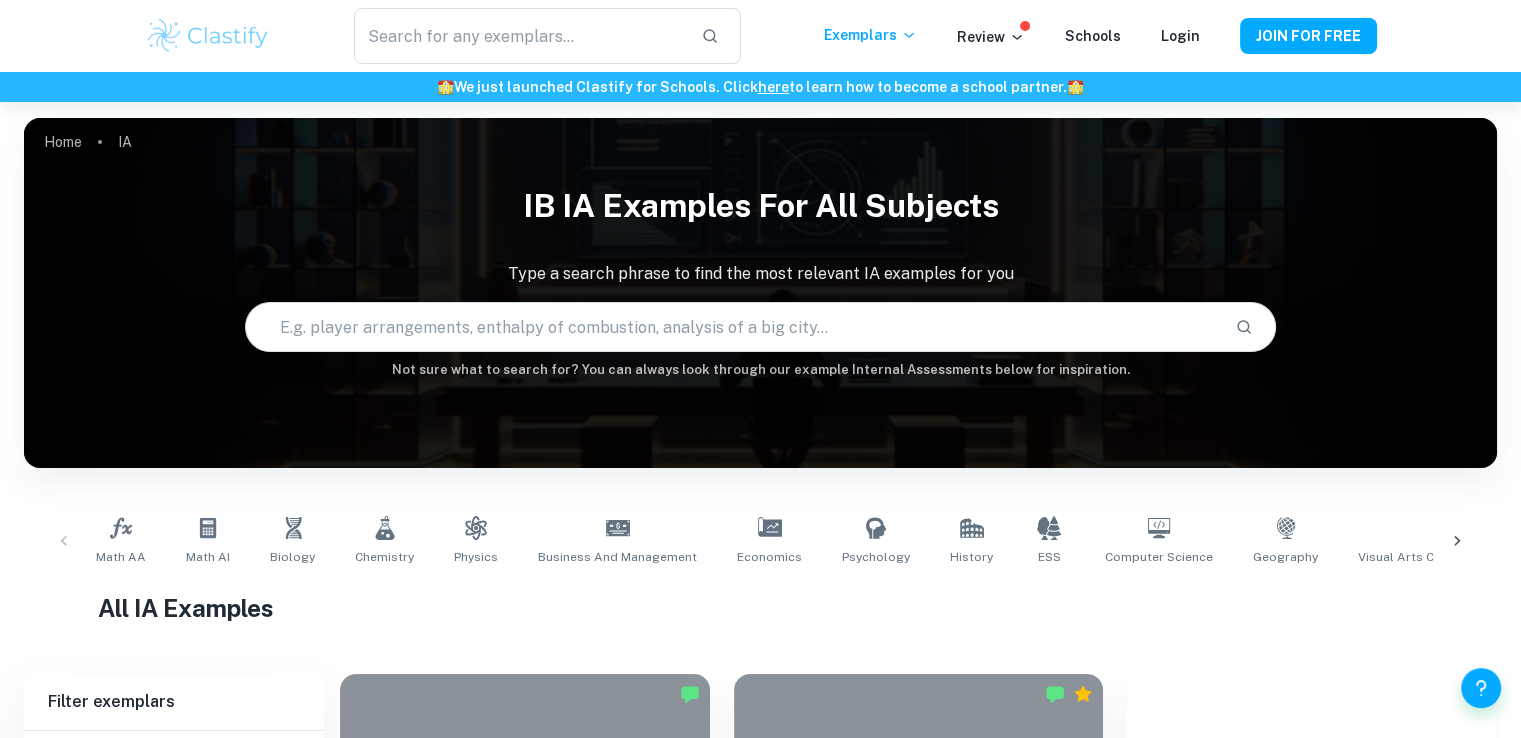 click on "Login" at bounding box center [1180, 36] 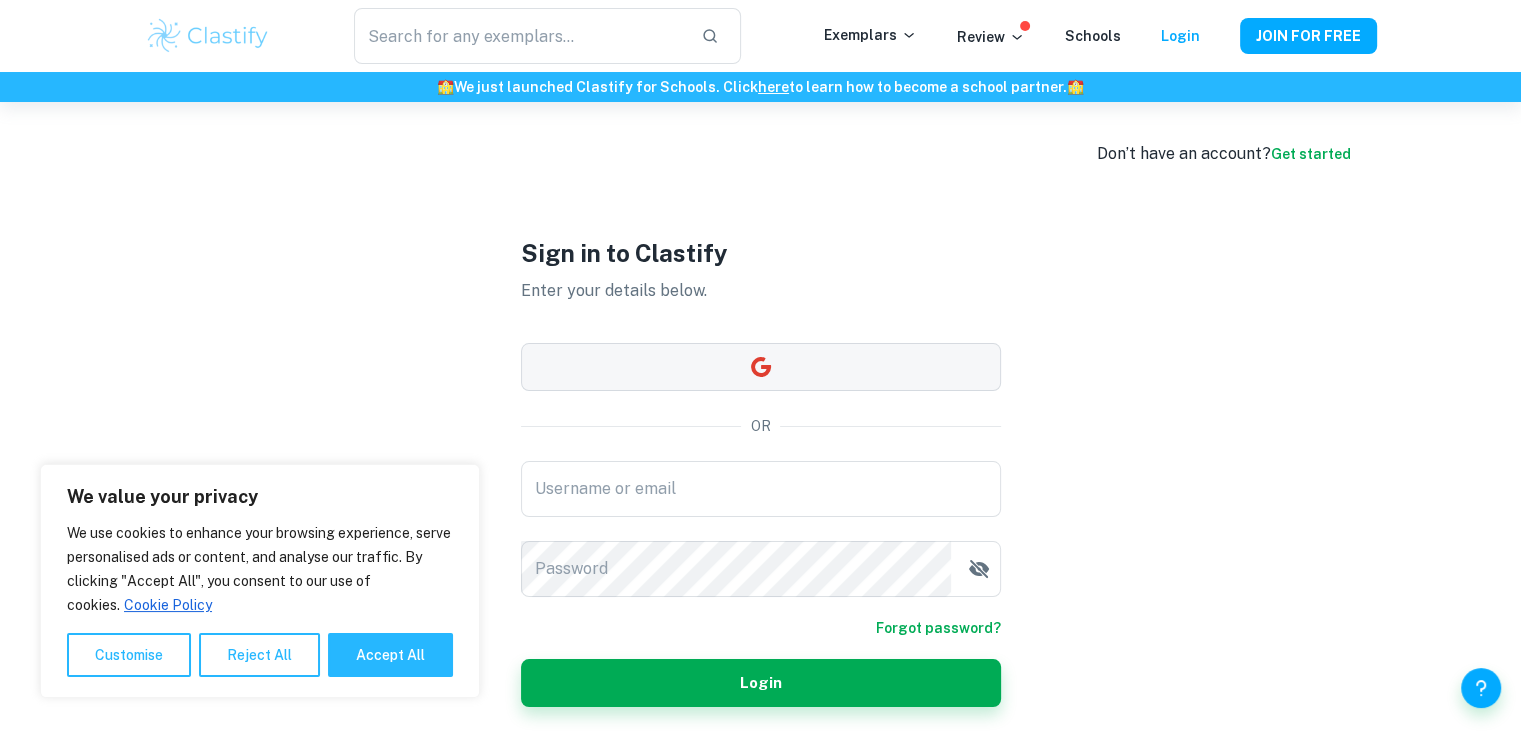 click 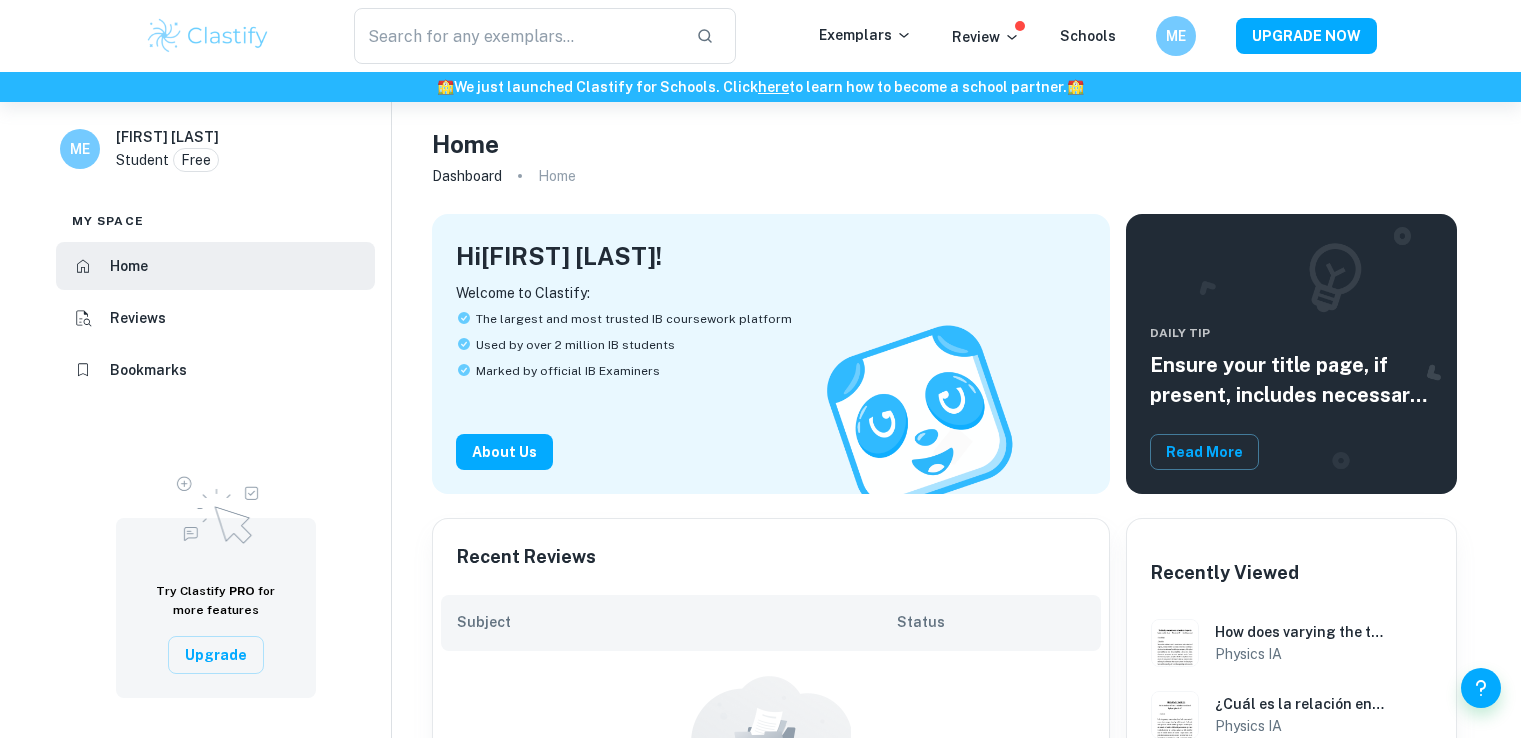 scroll, scrollTop: 0, scrollLeft: 0, axis: both 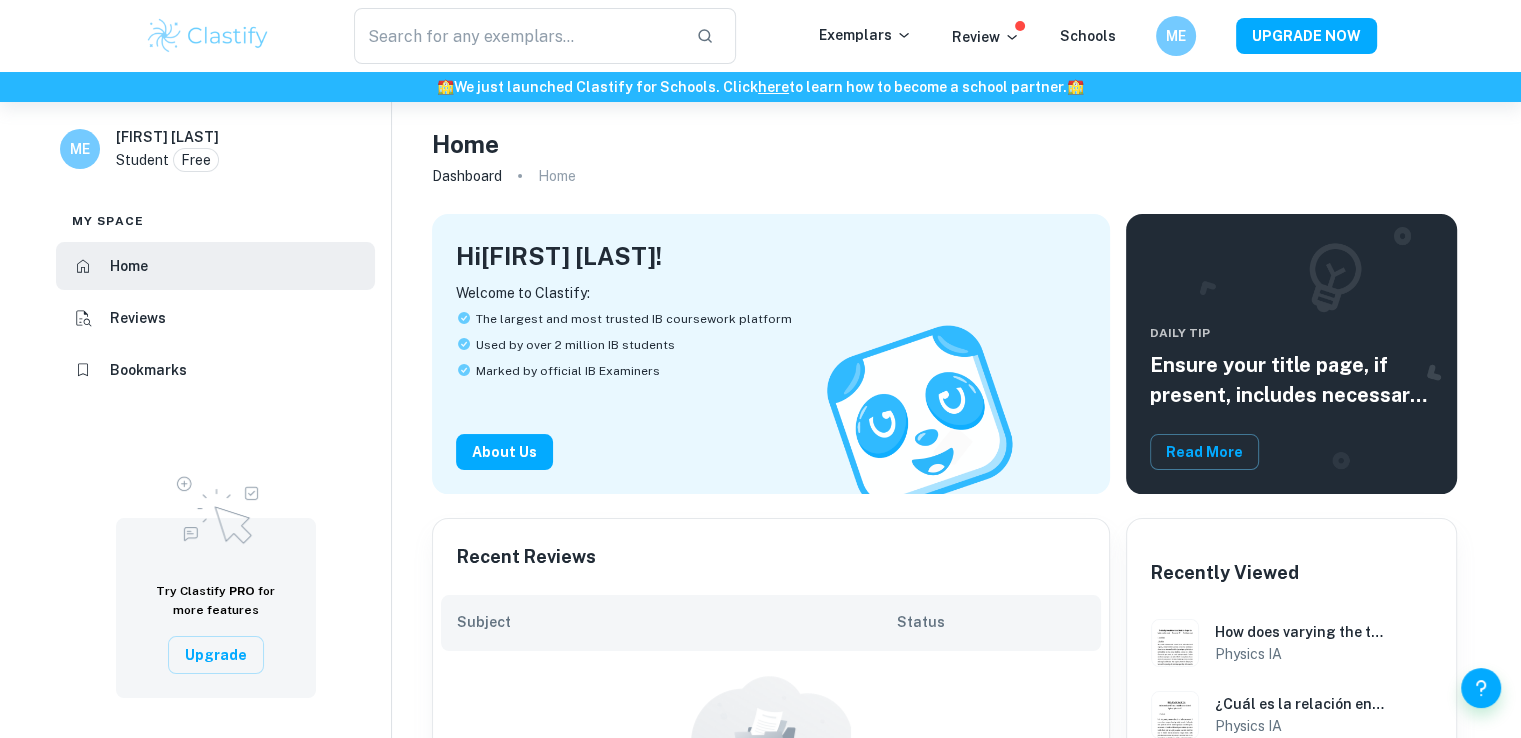 click at bounding box center (208, 36) 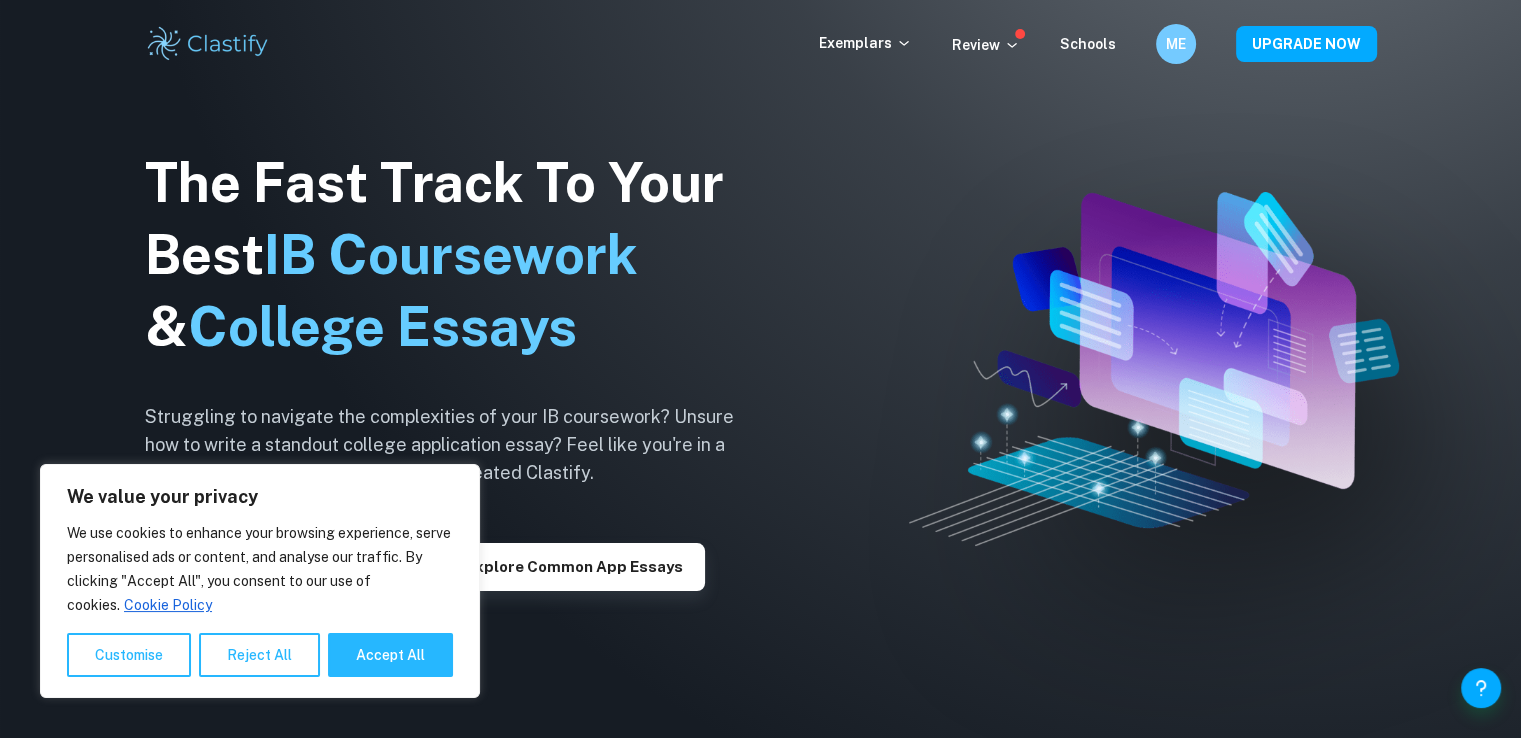click on "Accept All" at bounding box center (390, 655) 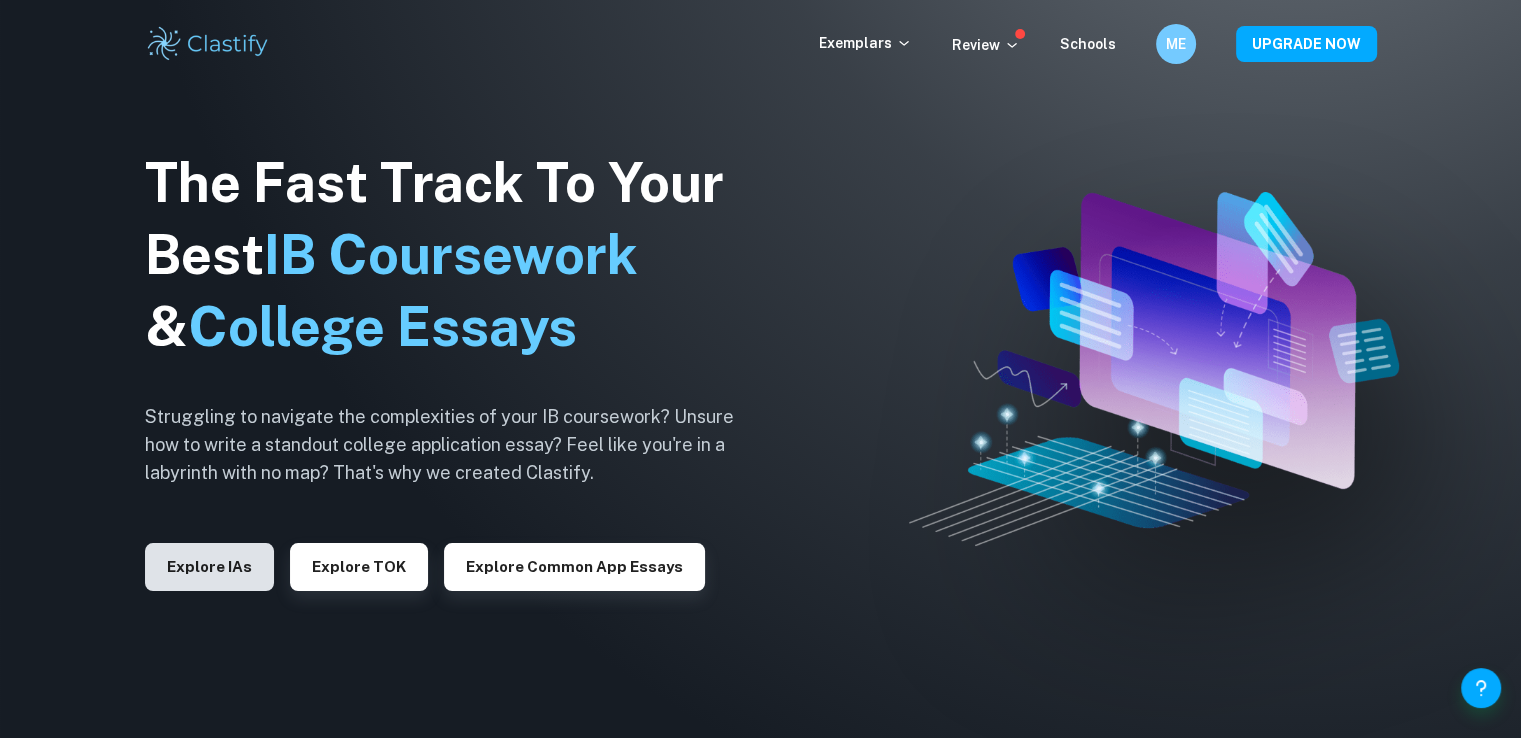 click on "Explore IAs" at bounding box center (209, 567) 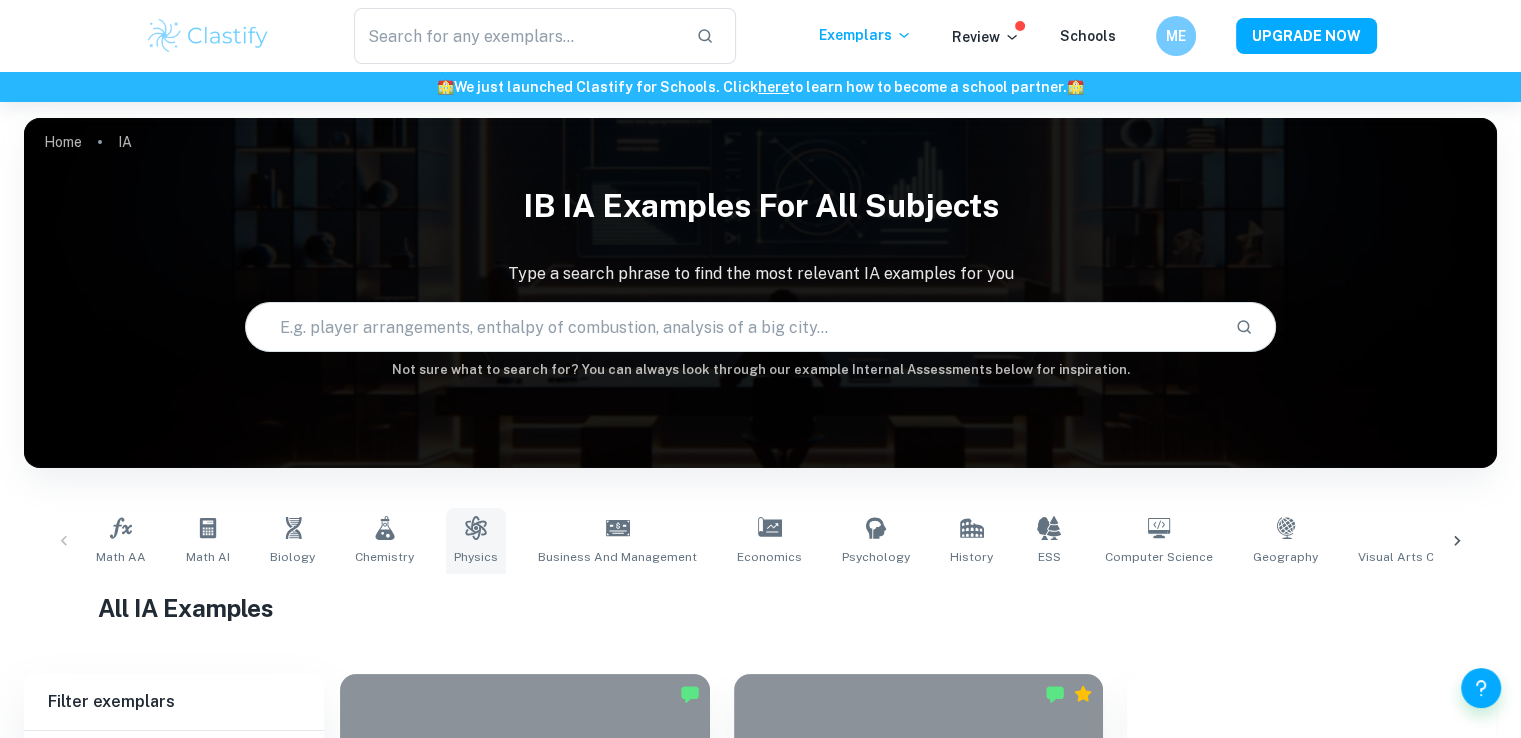 click 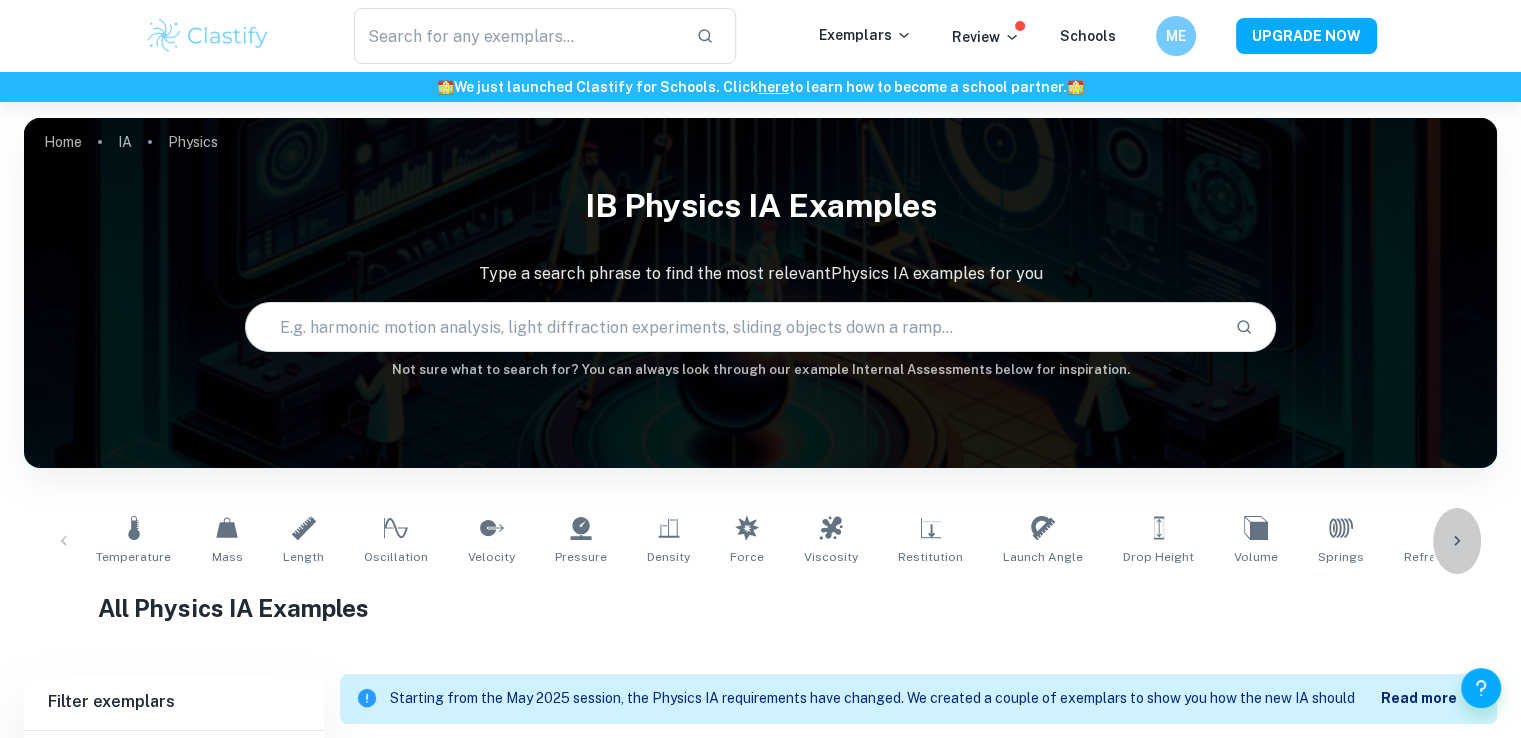 click 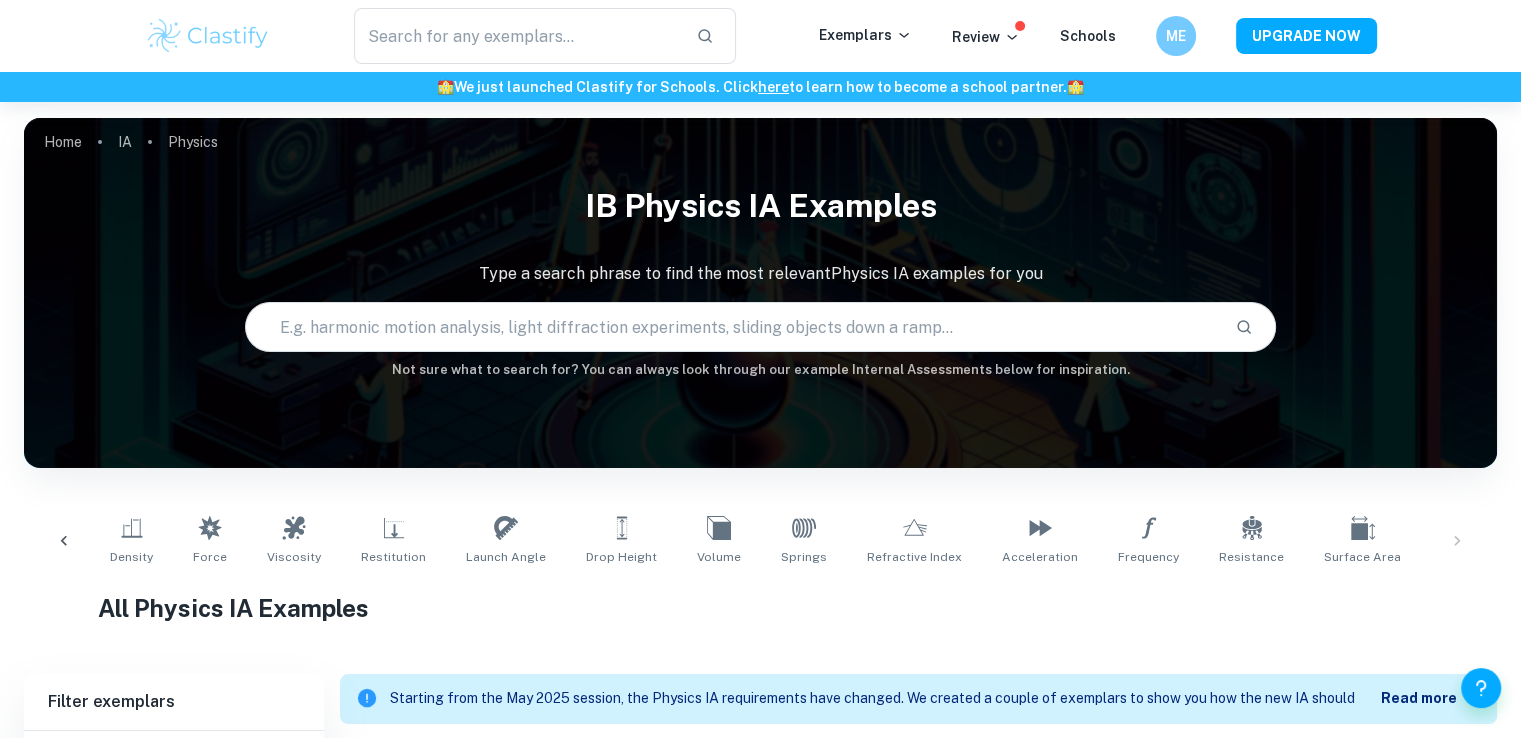 scroll, scrollTop: 0, scrollLeft: 564, axis: horizontal 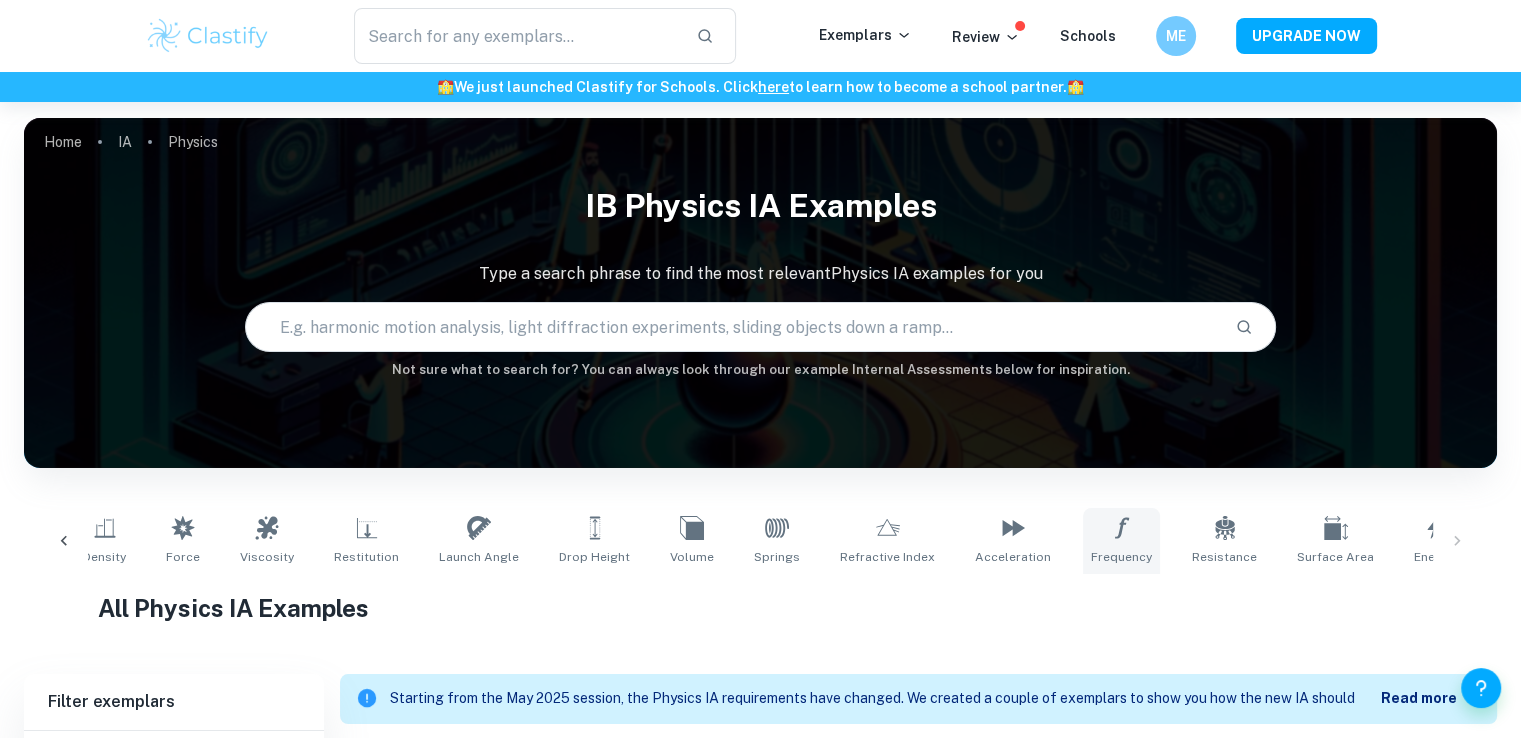 click on "Frequency" at bounding box center [1121, 557] 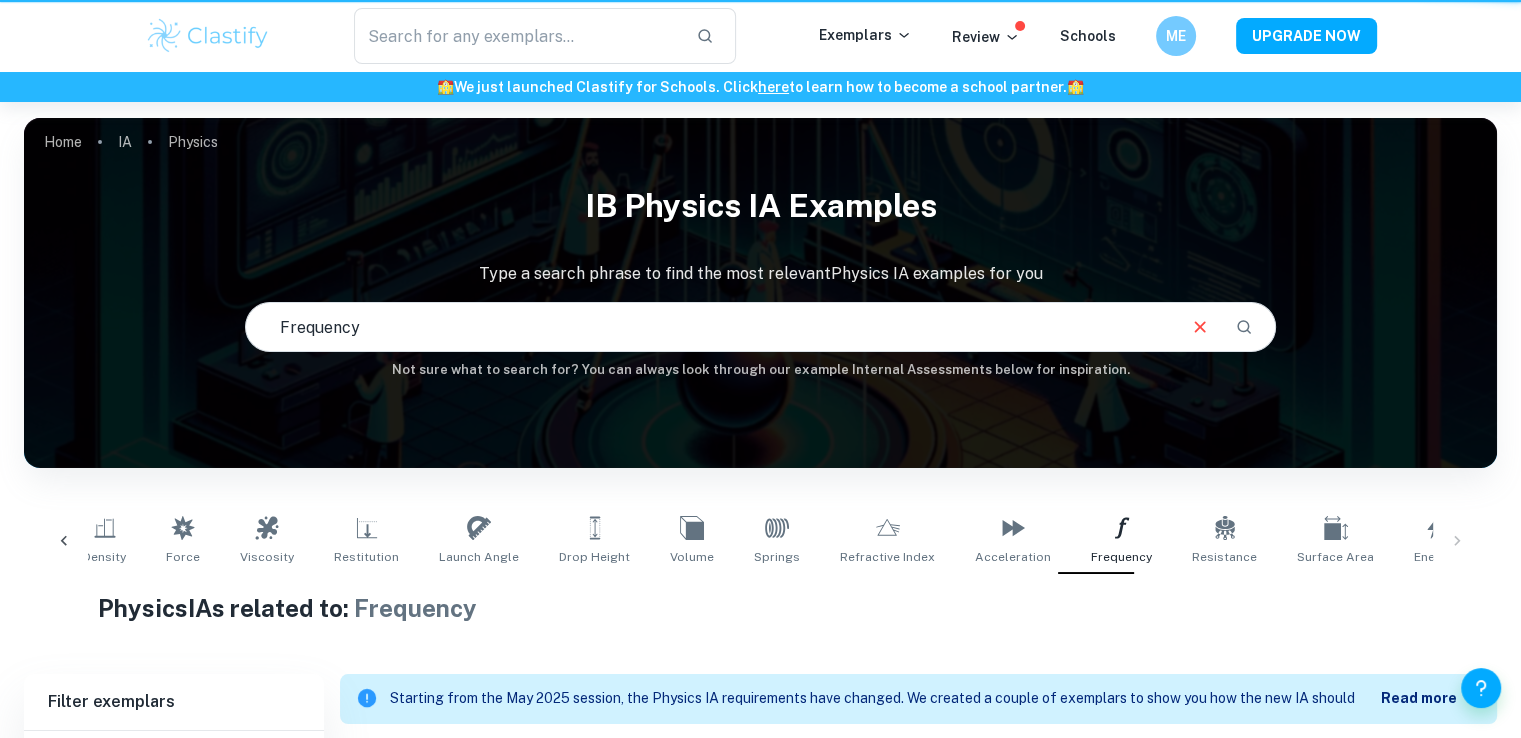 type on "Frequency" 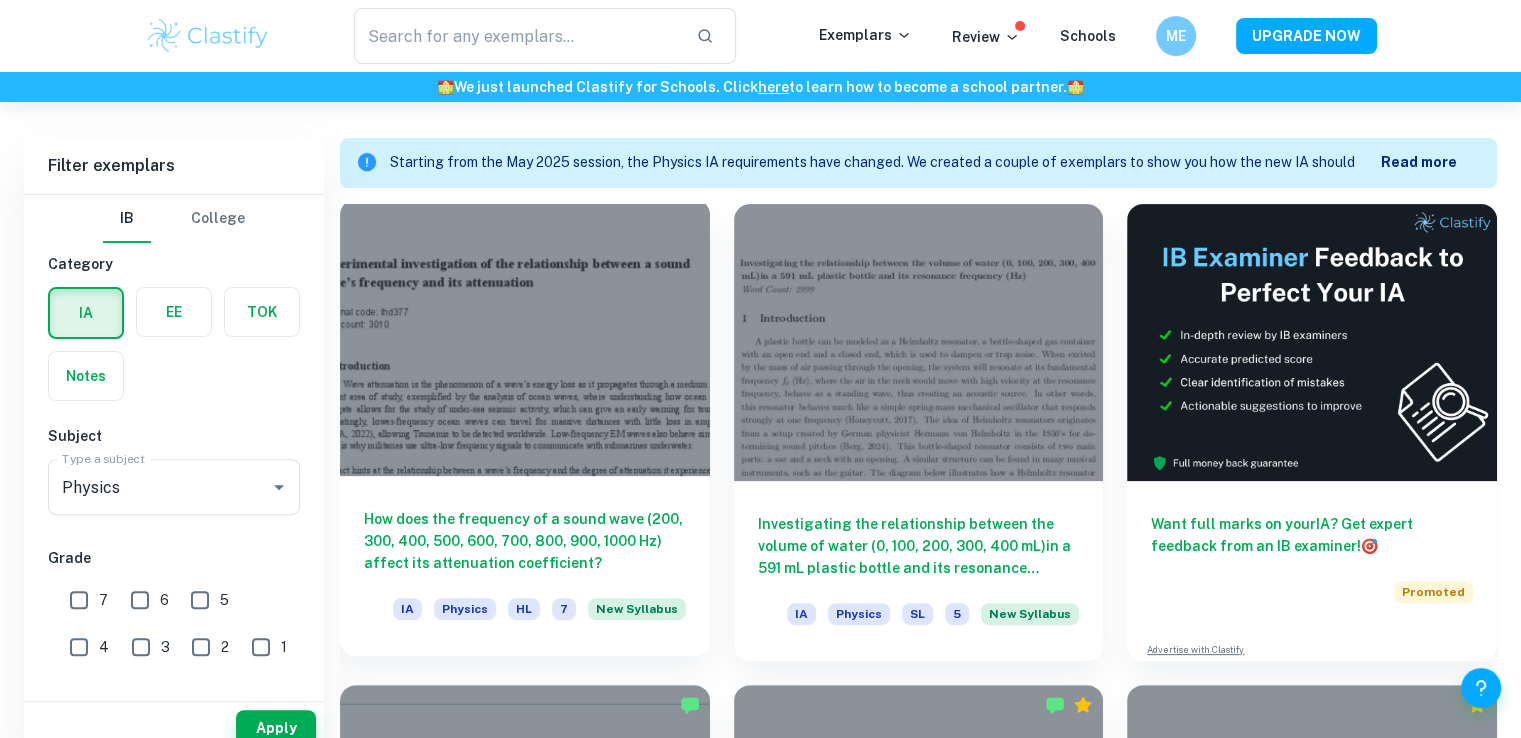 scroll, scrollTop: 636, scrollLeft: 0, axis: vertical 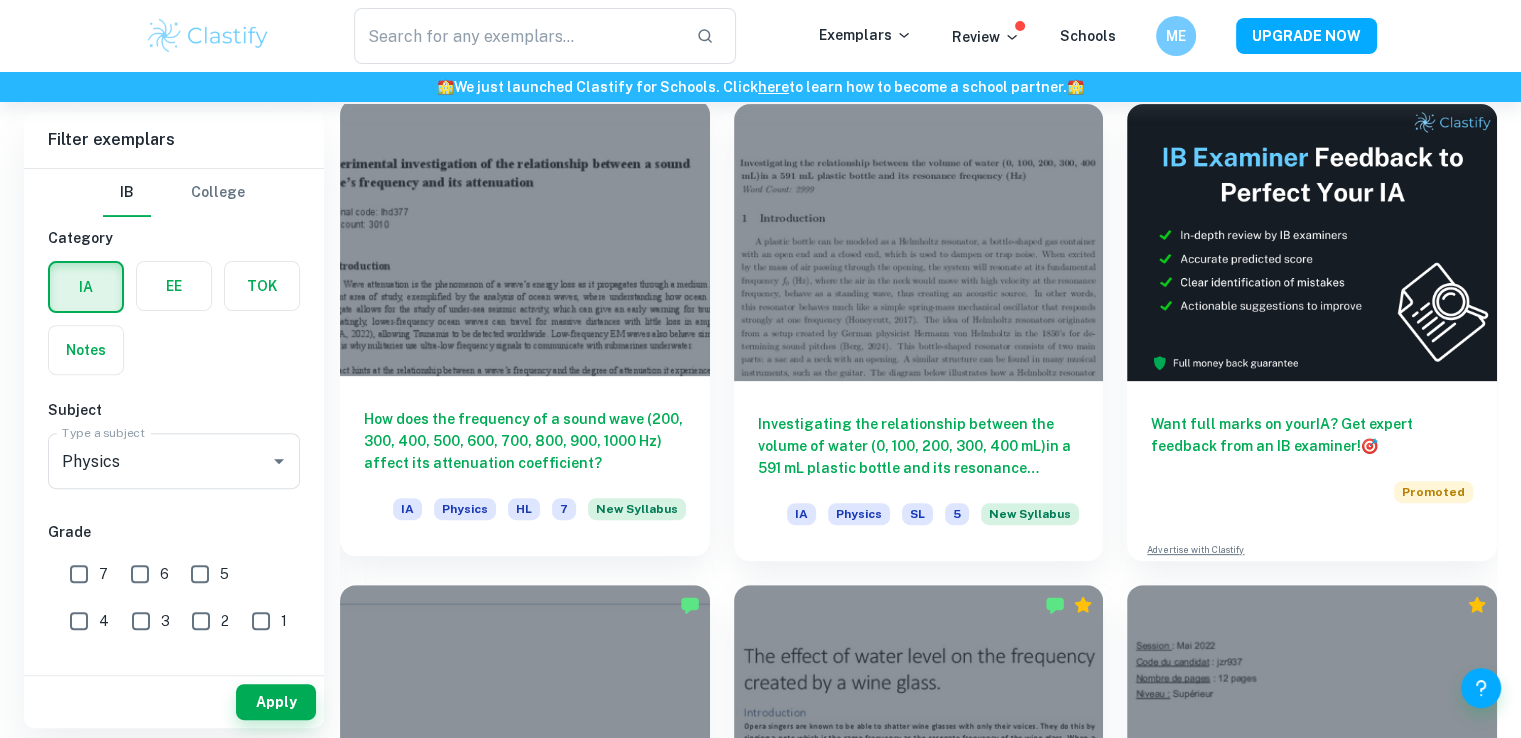 click at bounding box center (525, 237) 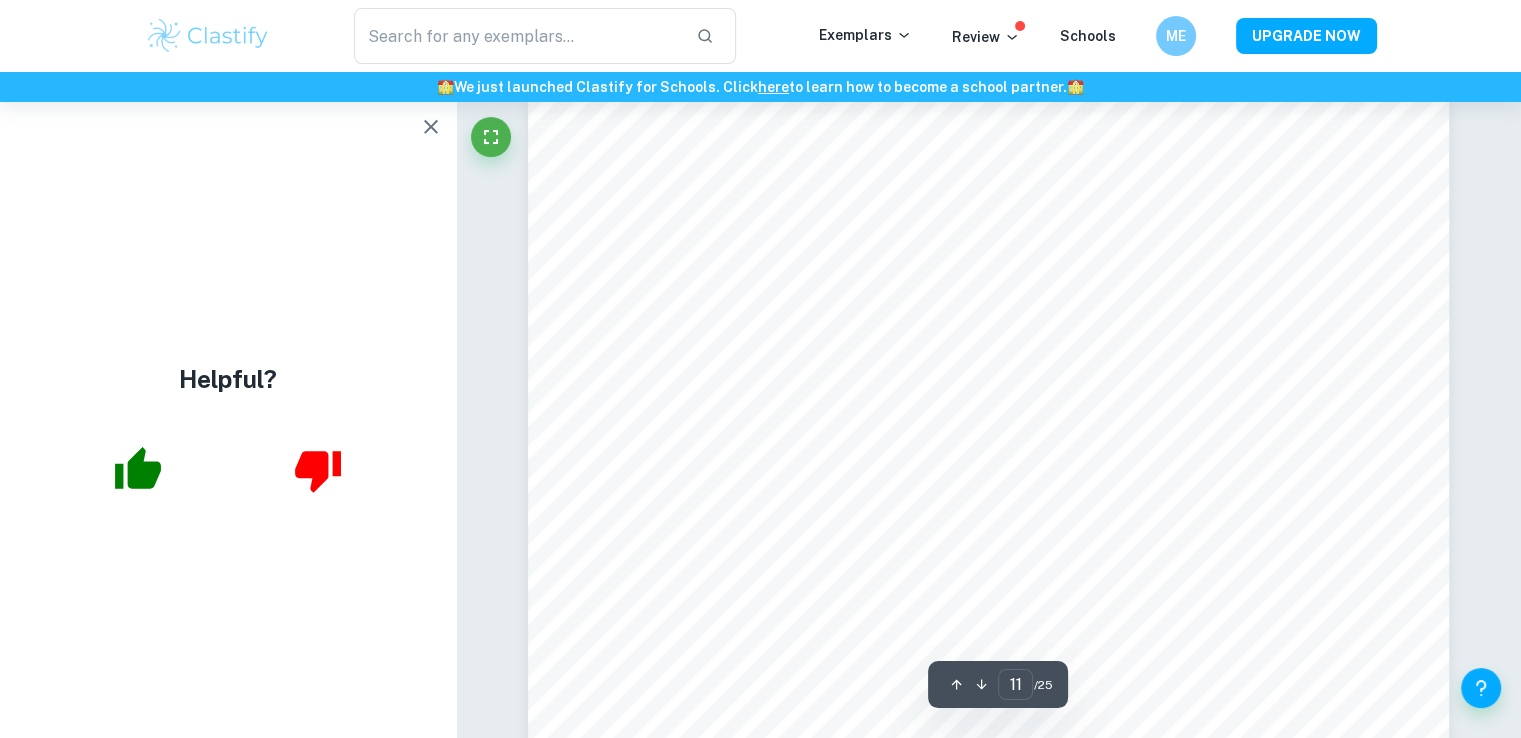scroll, scrollTop: 14100, scrollLeft: 0, axis: vertical 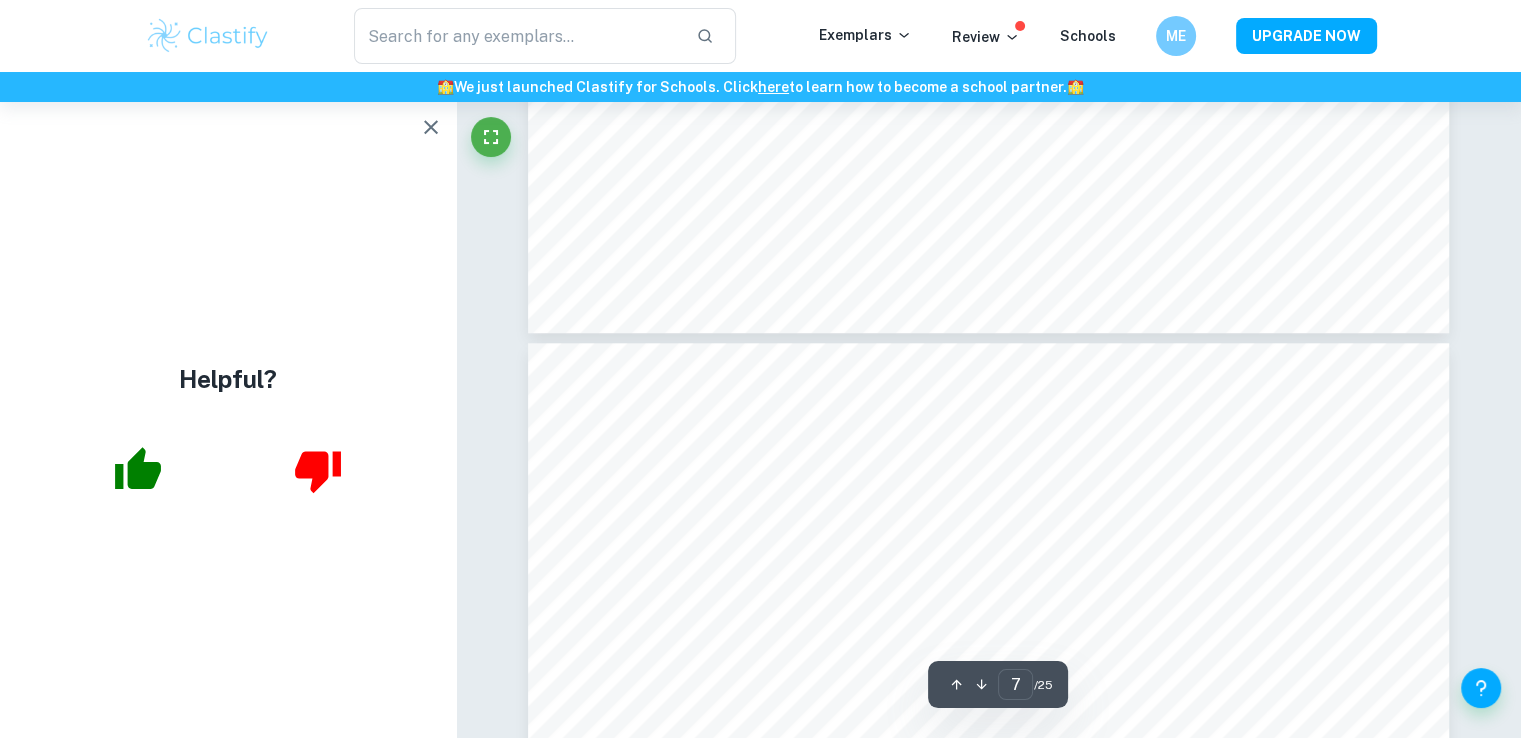 type on "8" 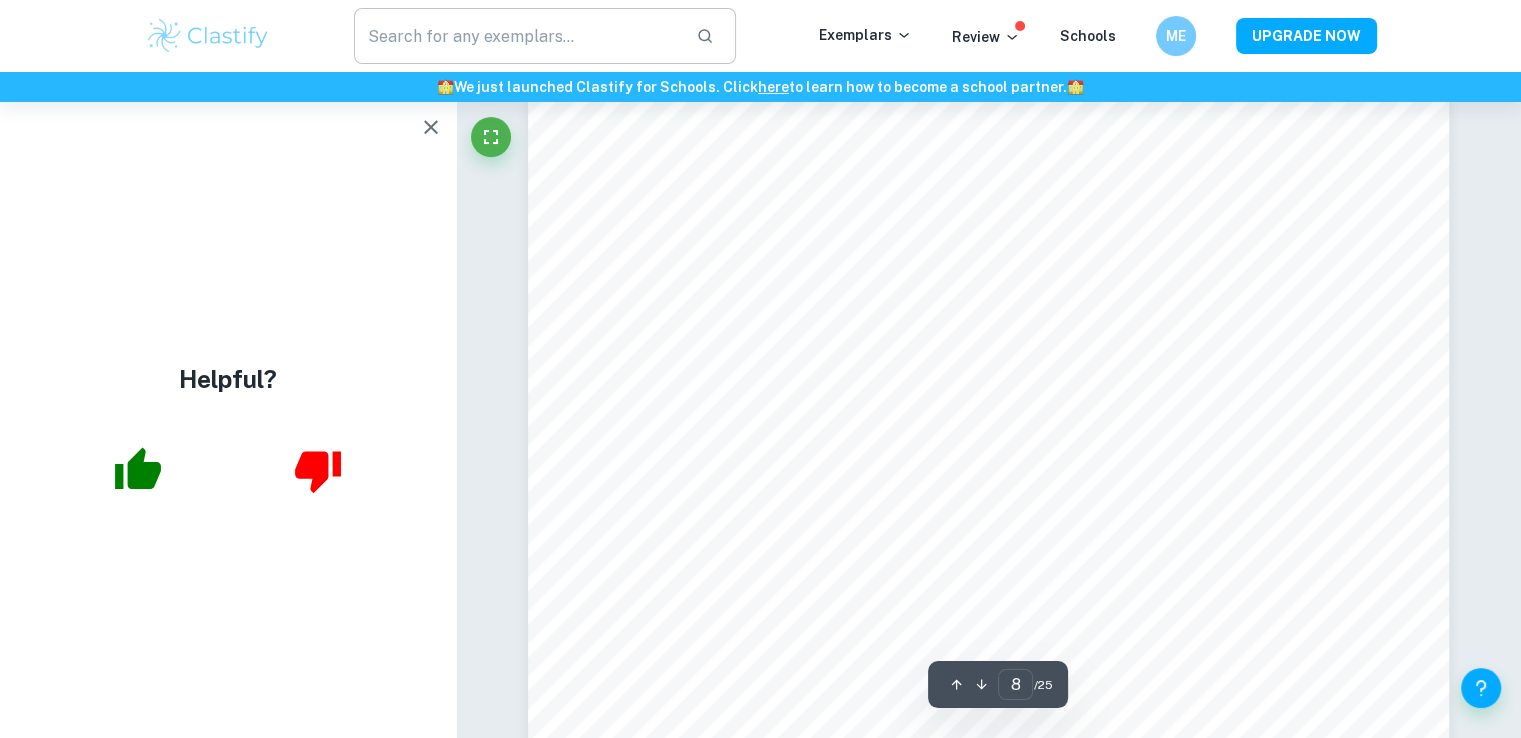 scroll, scrollTop: 9500, scrollLeft: 0, axis: vertical 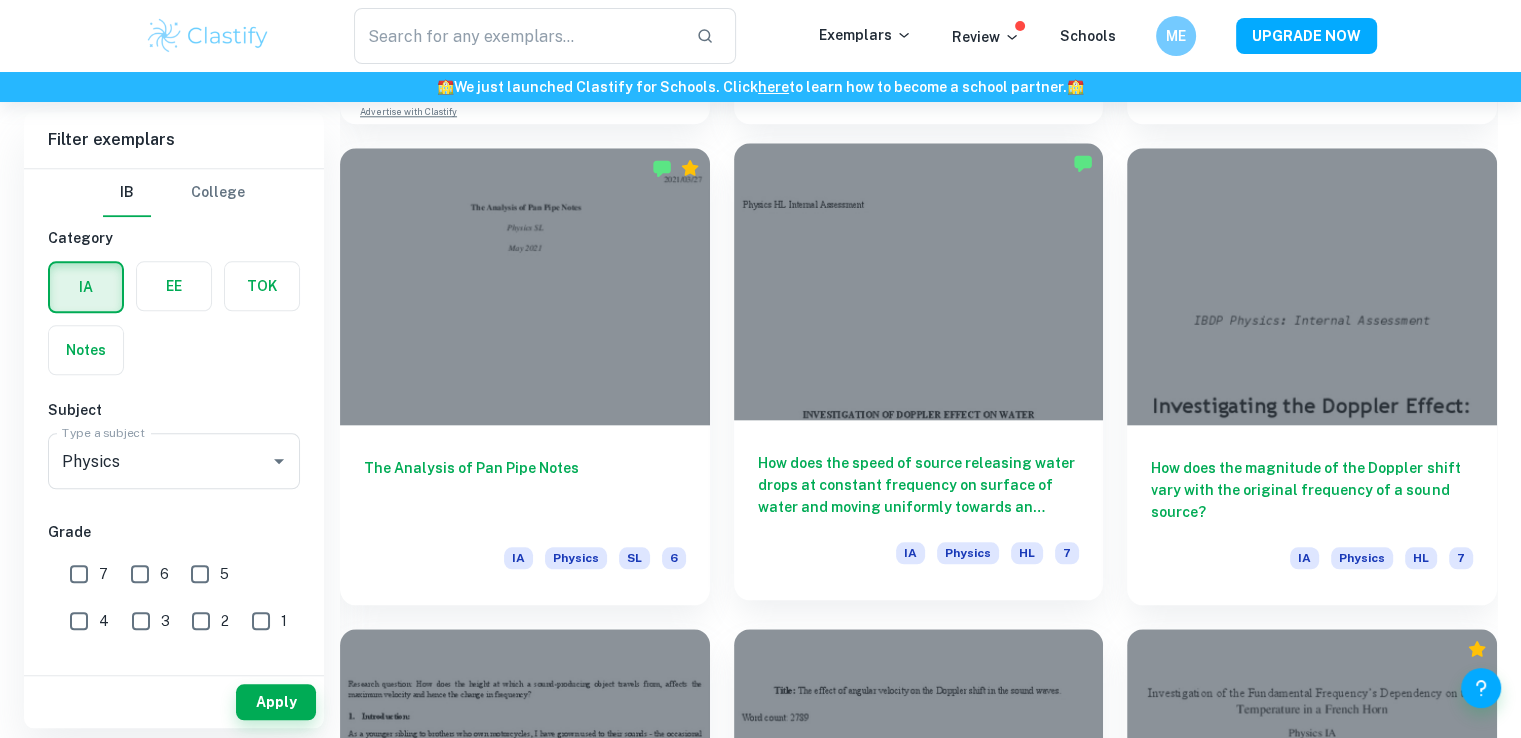 click at bounding box center (919, 281) 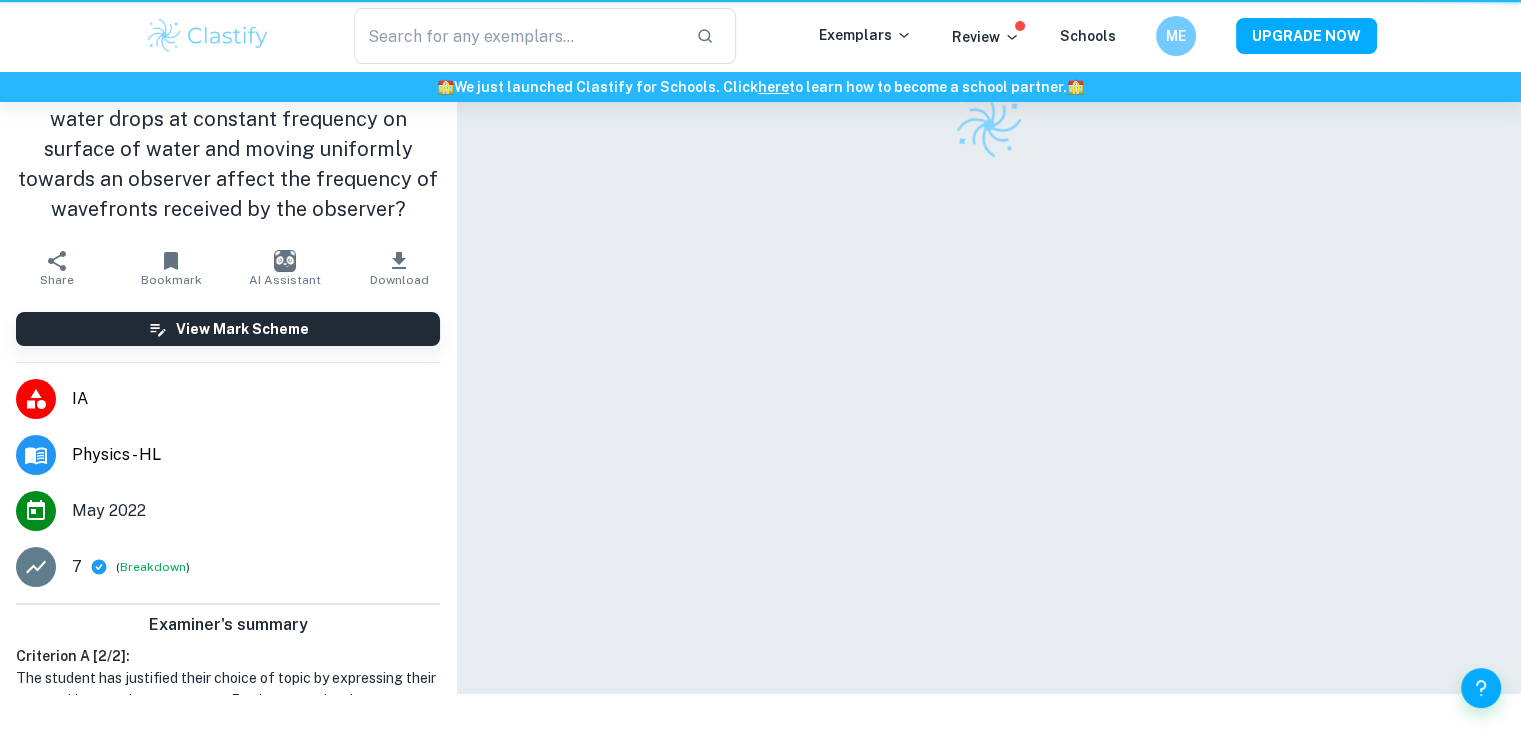 scroll, scrollTop: 0, scrollLeft: 0, axis: both 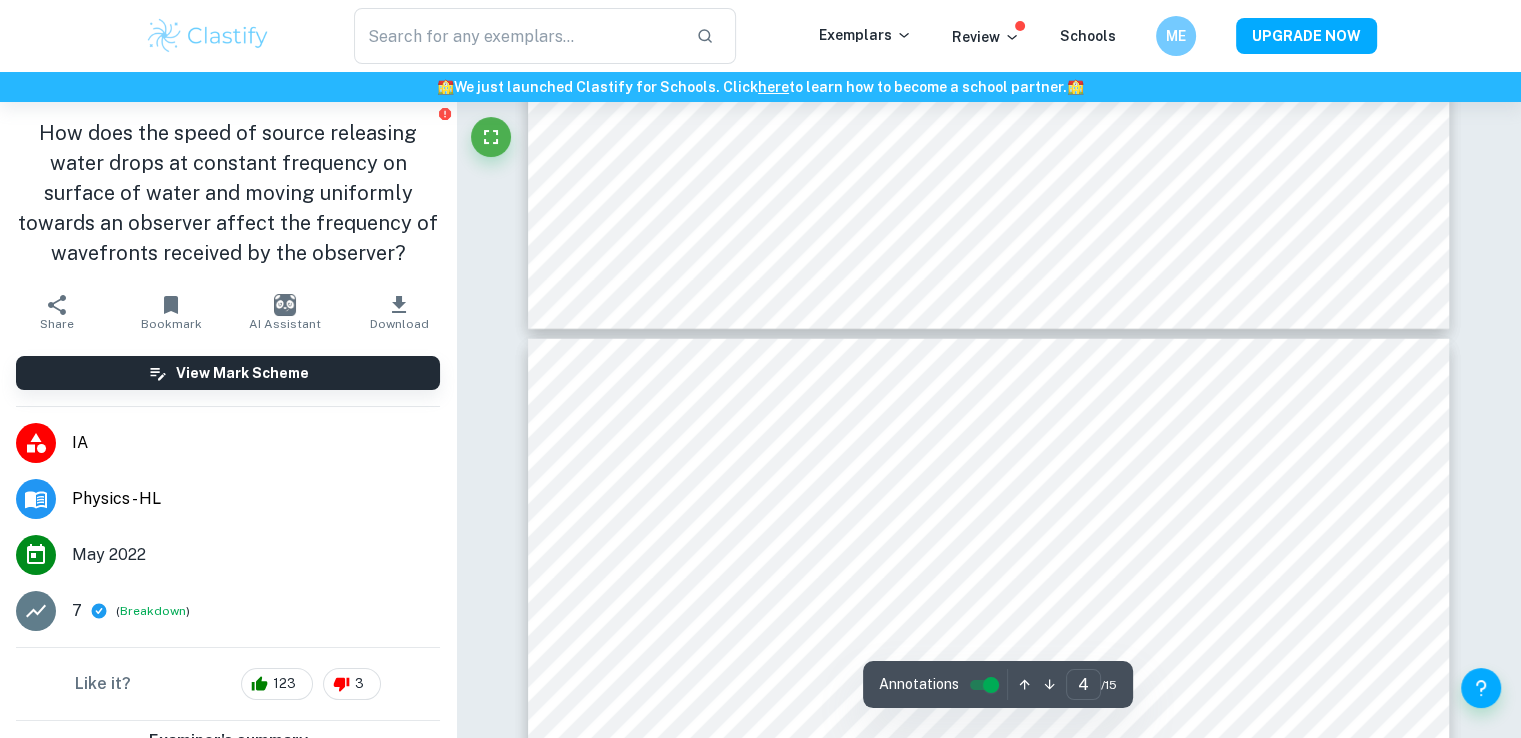 type on "5" 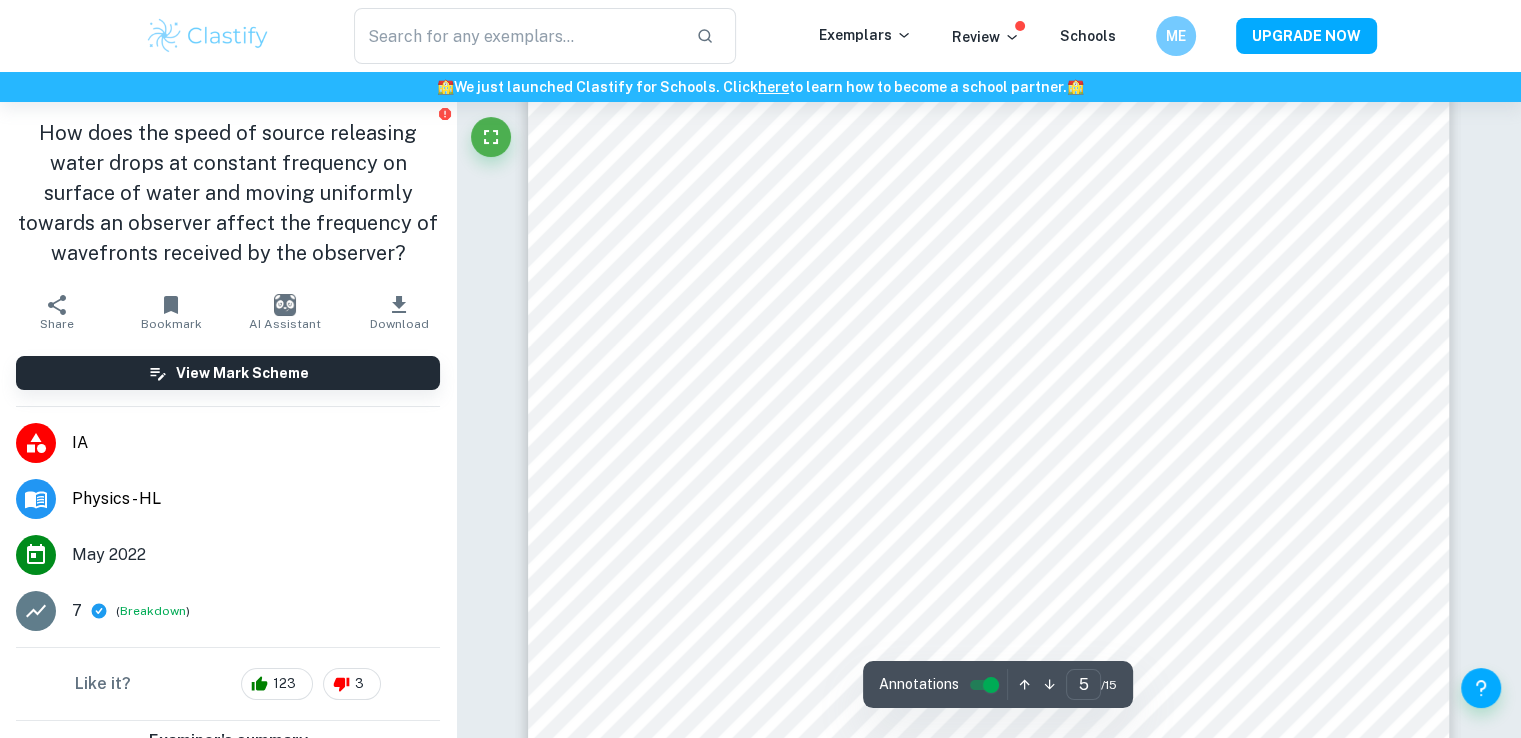 scroll, scrollTop: 5800, scrollLeft: 0, axis: vertical 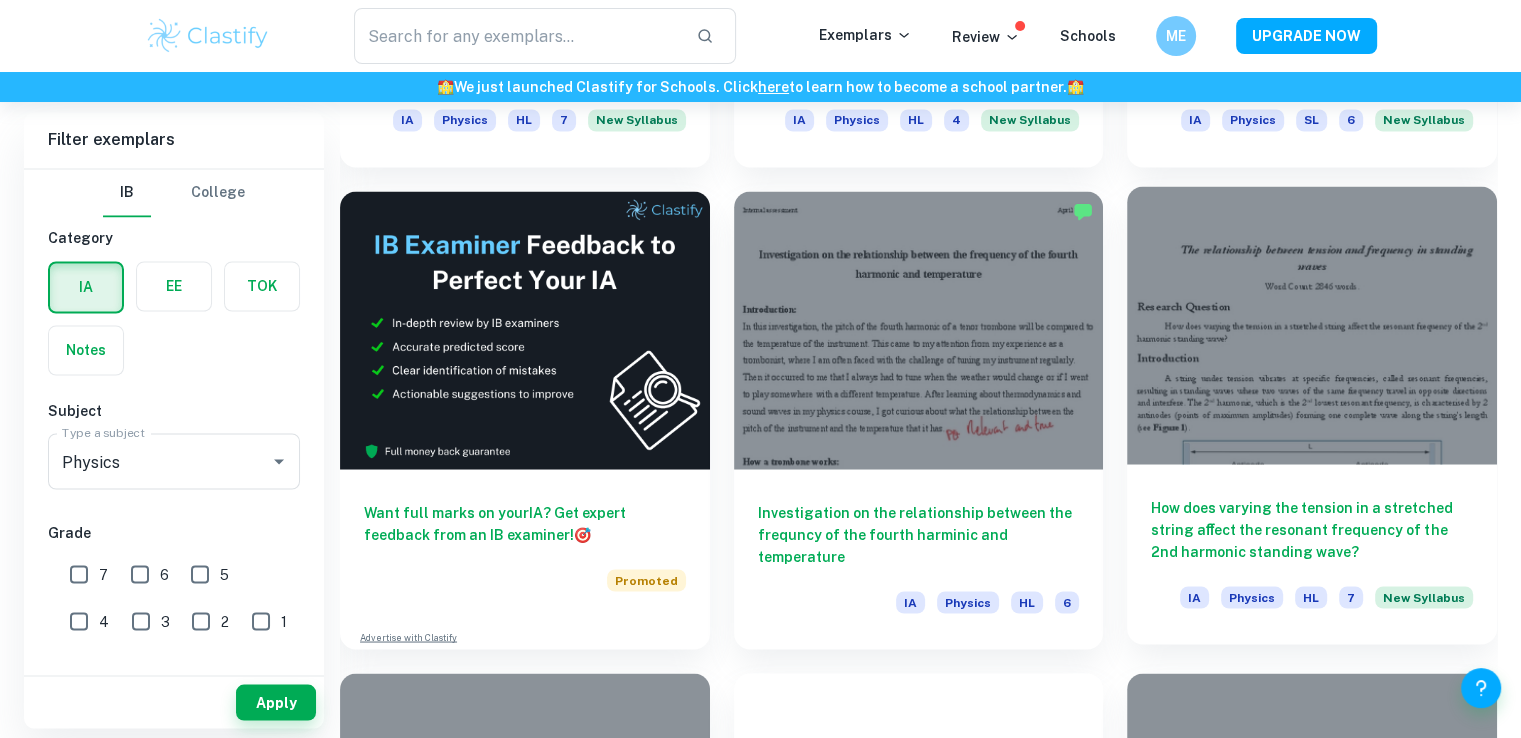 click at bounding box center [1312, 324] 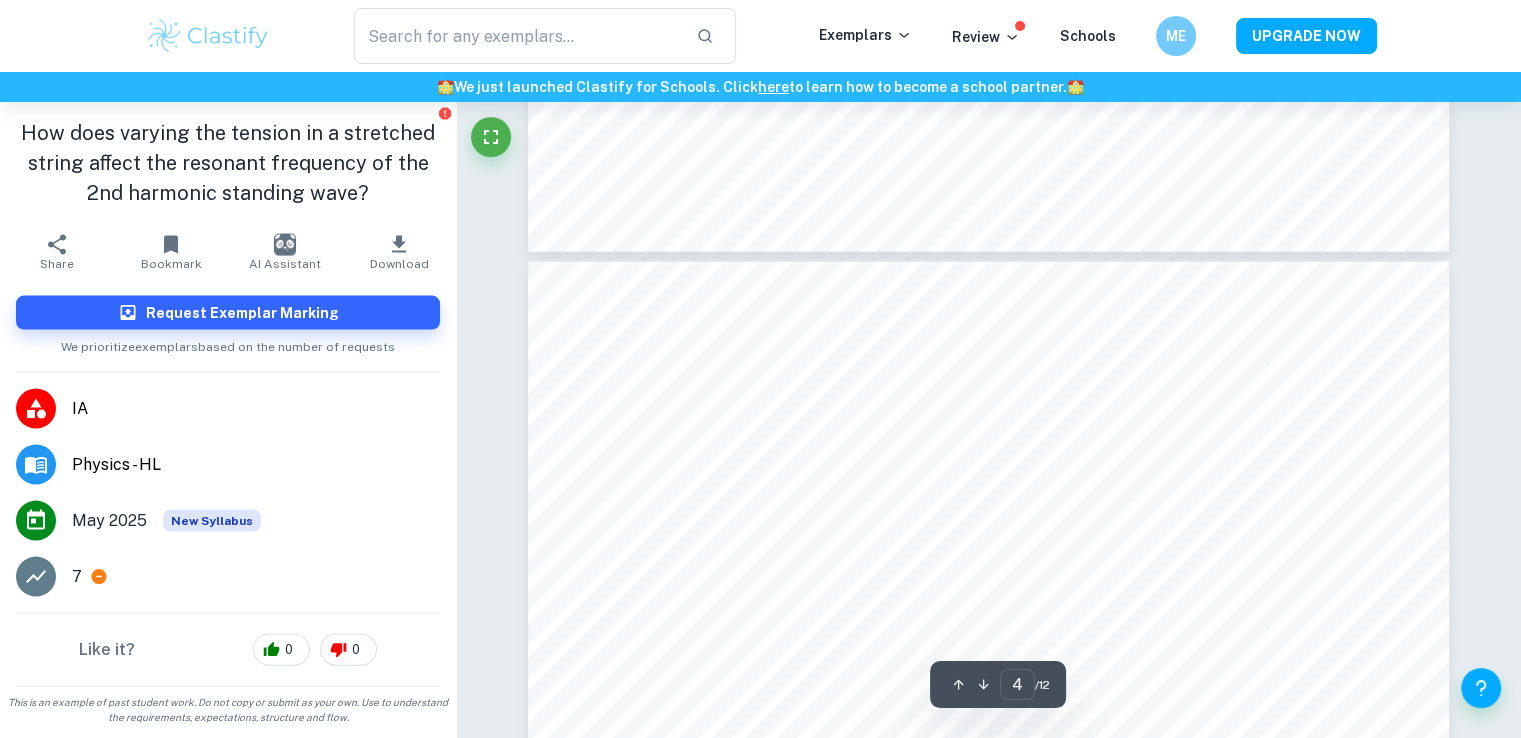 scroll, scrollTop: 4000, scrollLeft: 0, axis: vertical 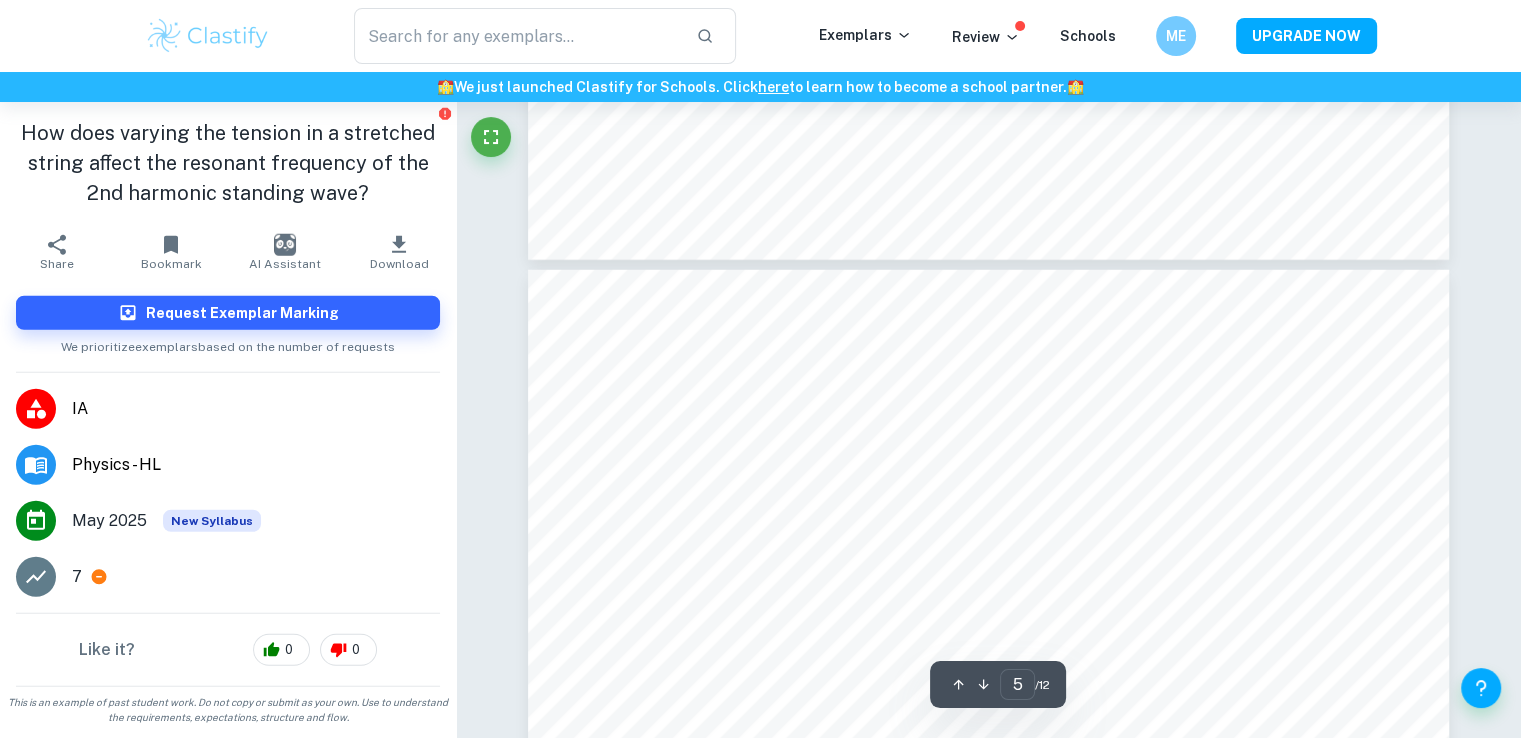 type on "4" 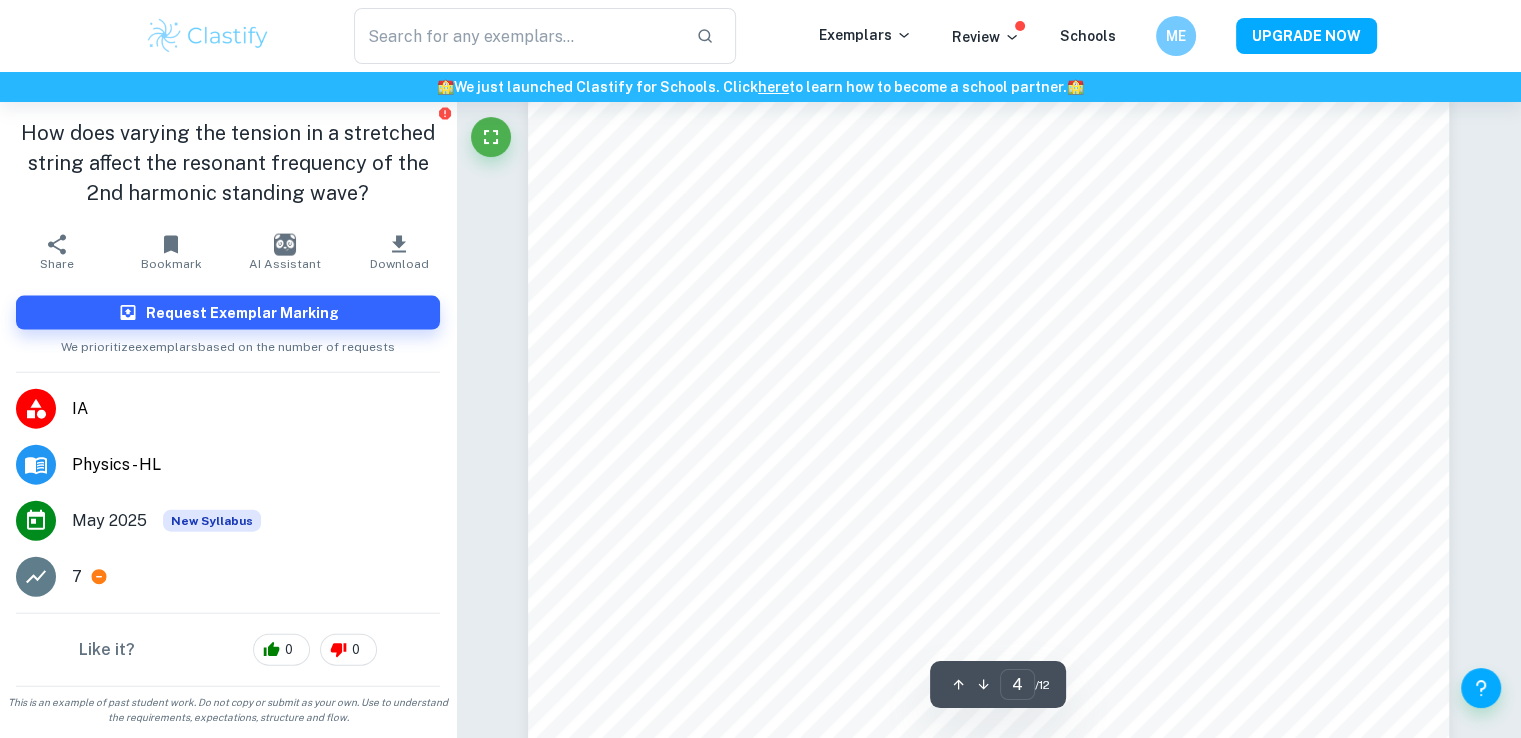 scroll, scrollTop: 4400, scrollLeft: 0, axis: vertical 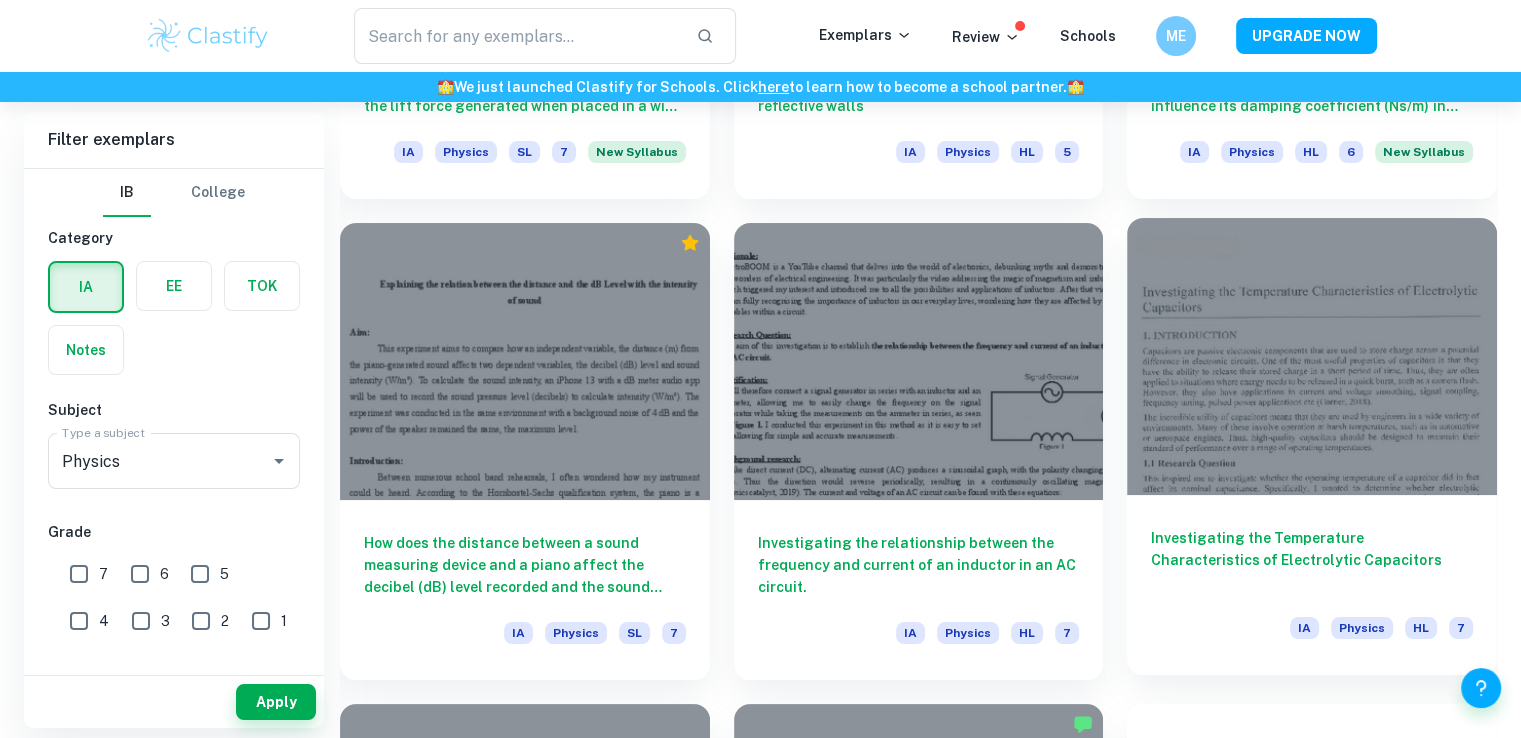 click at bounding box center [1312, 356] 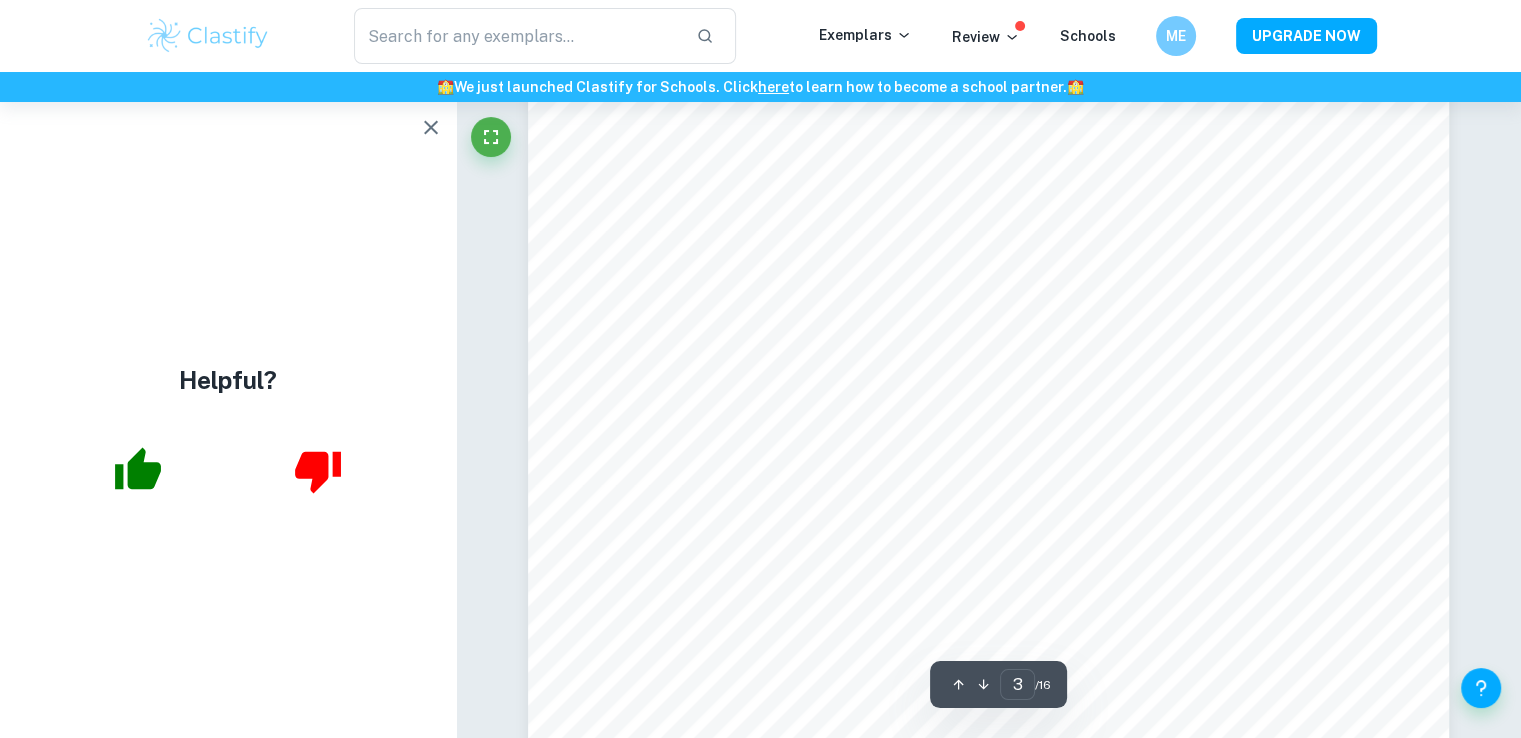 scroll, scrollTop: 3500, scrollLeft: 0, axis: vertical 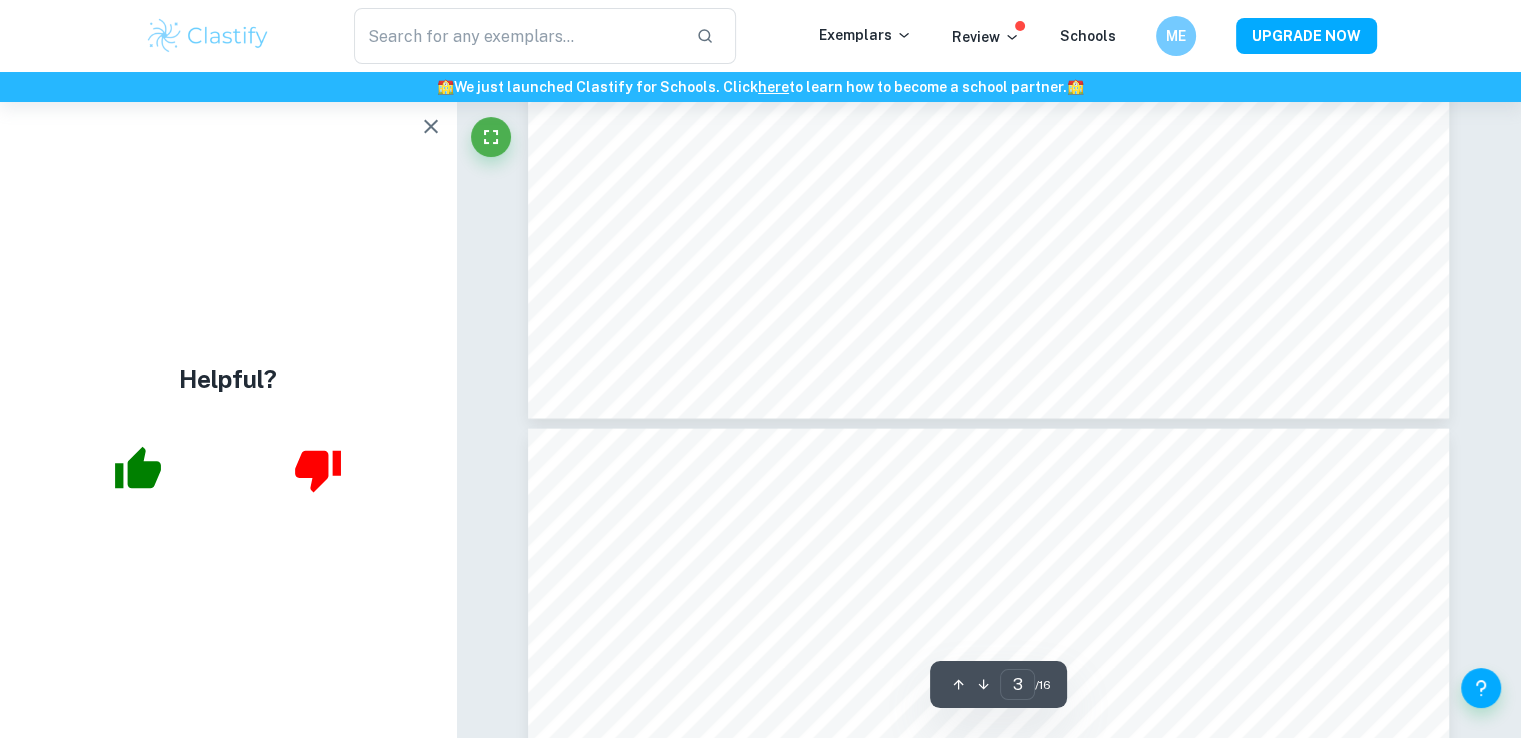 type on "4" 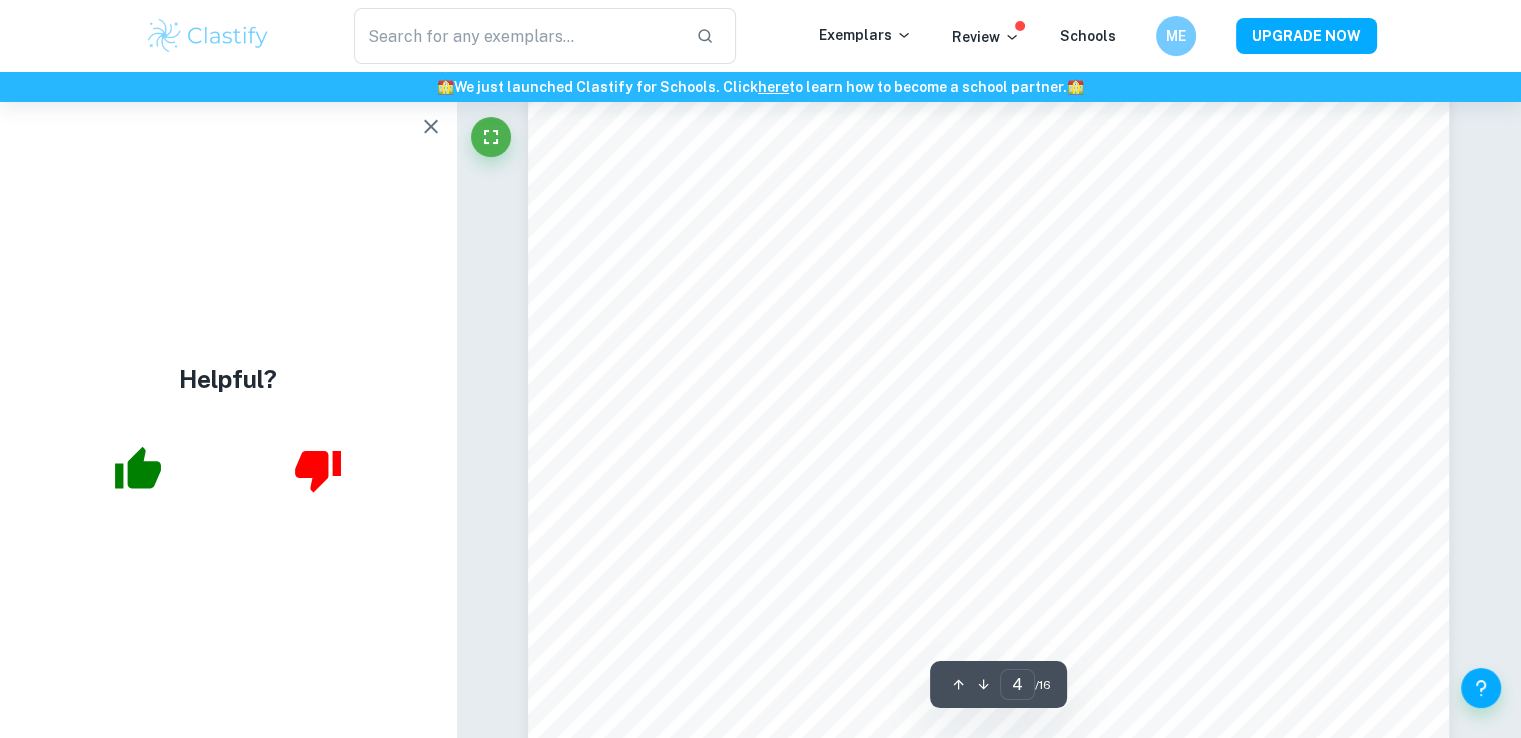 scroll, scrollTop: 4400, scrollLeft: 0, axis: vertical 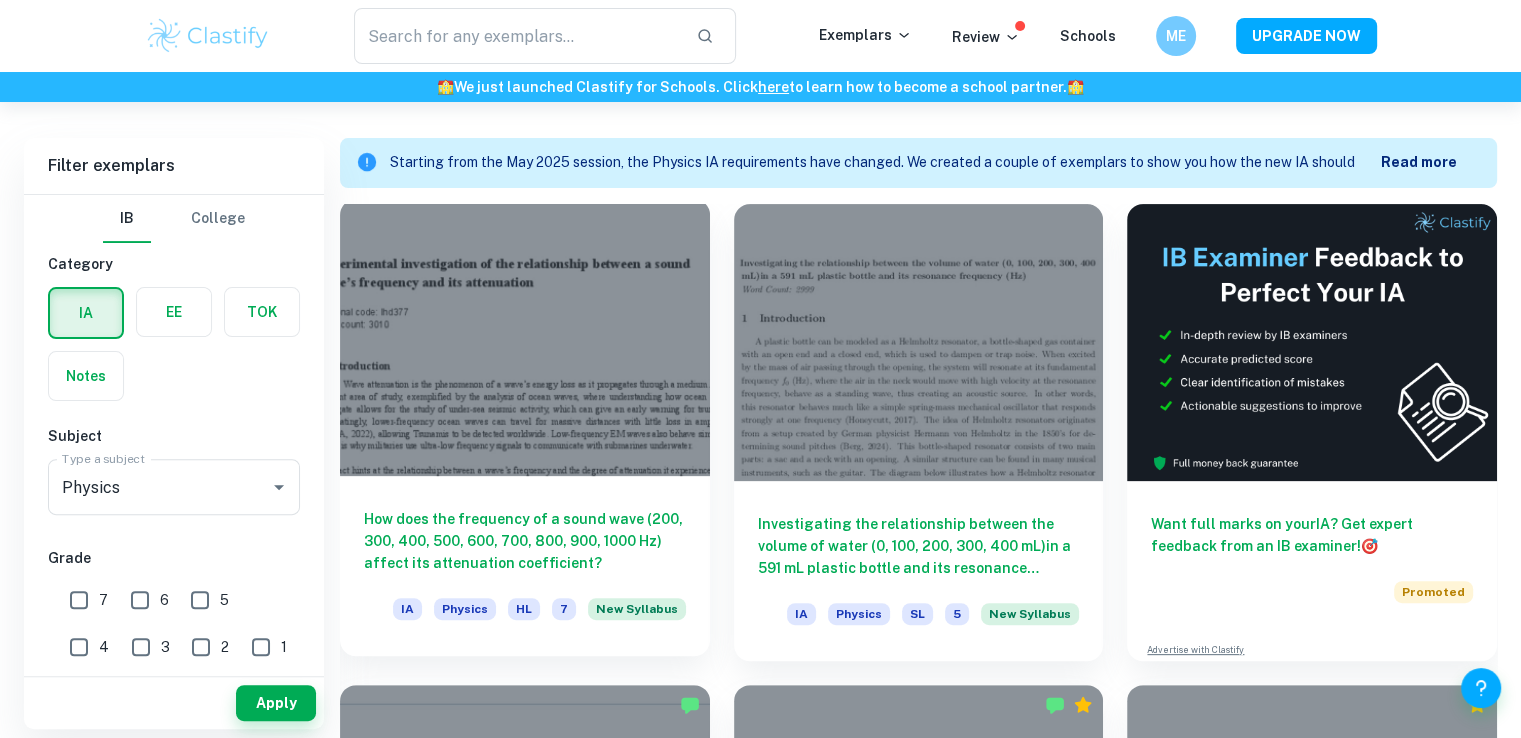 click at bounding box center [525, 337] 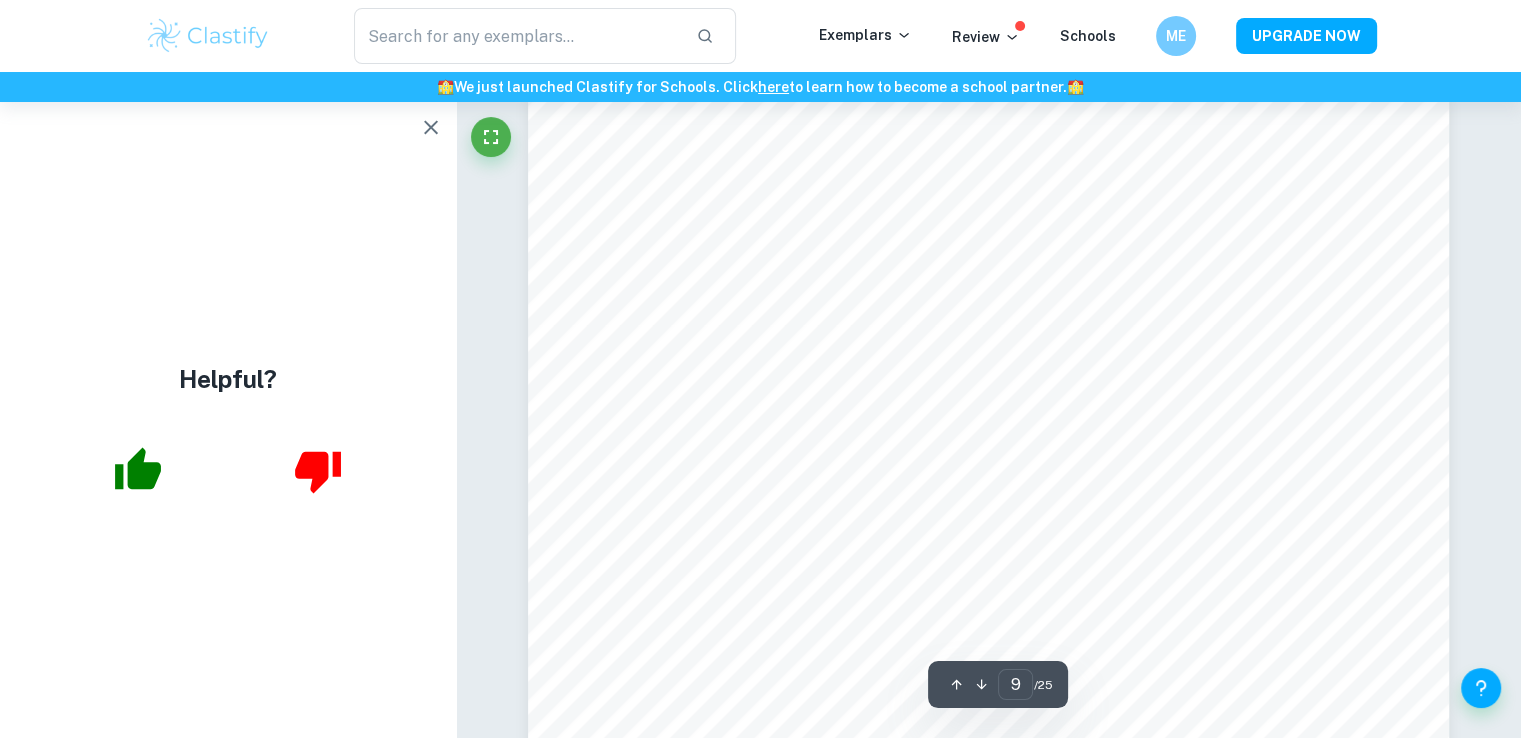 scroll, scrollTop: 11000, scrollLeft: 0, axis: vertical 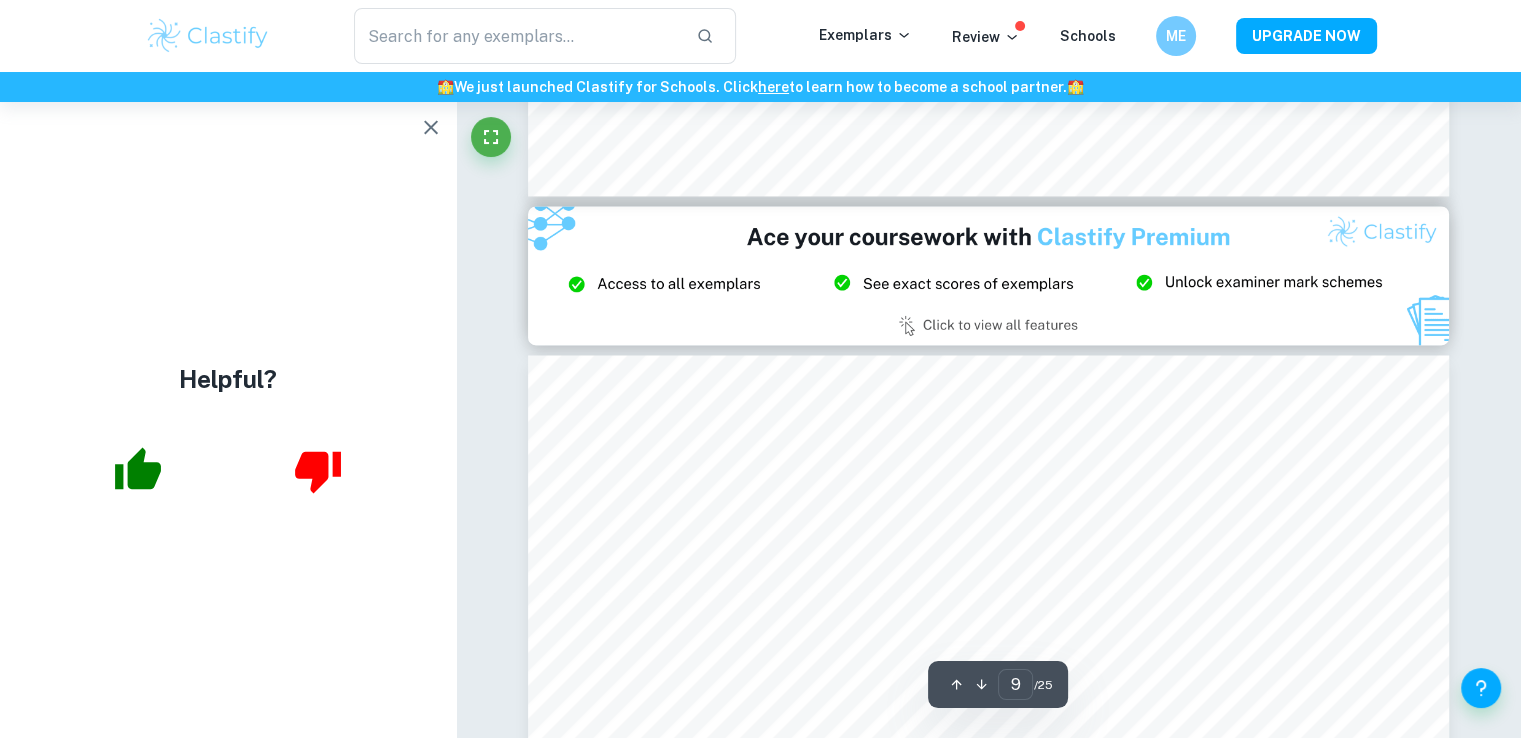 type on "8" 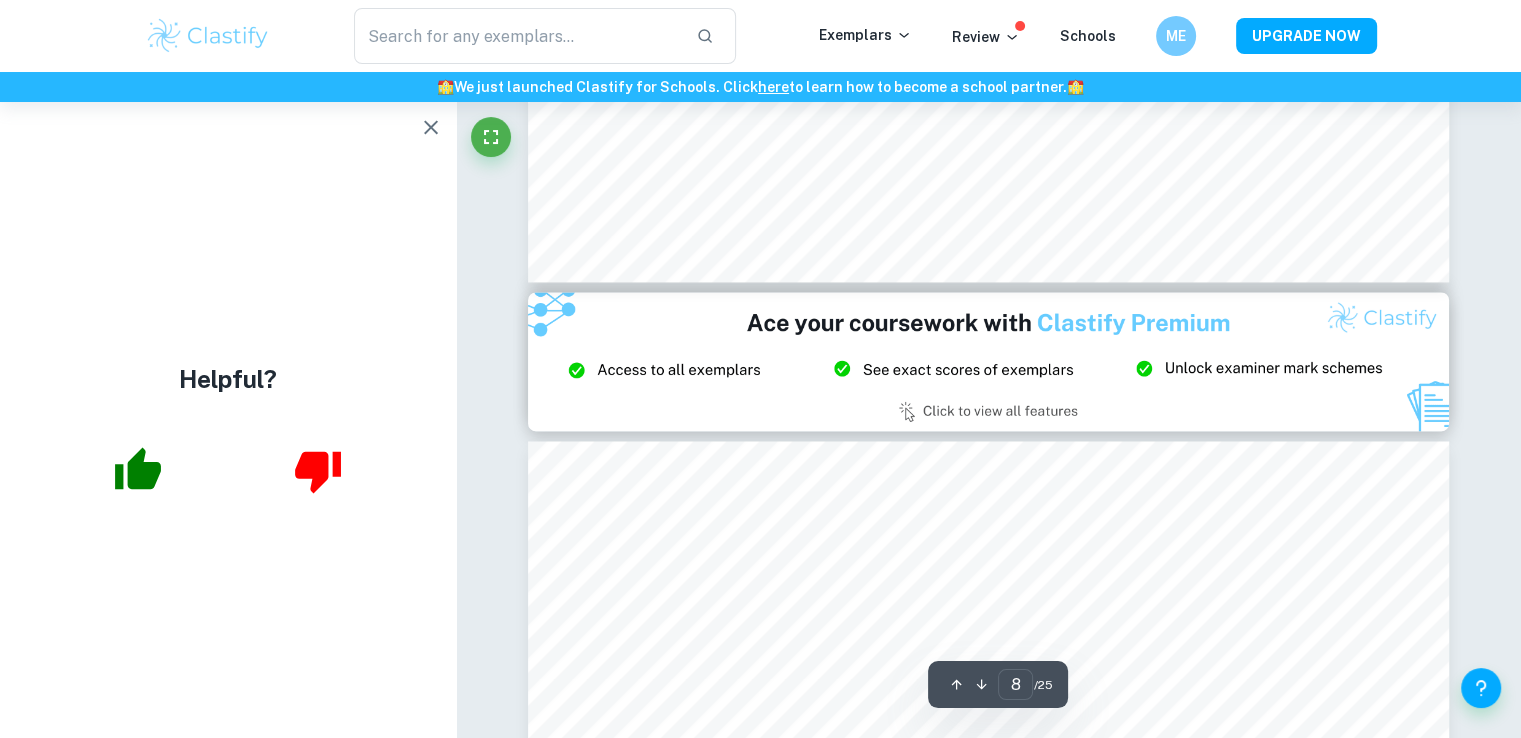 scroll, scrollTop: 10500, scrollLeft: 0, axis: vertical 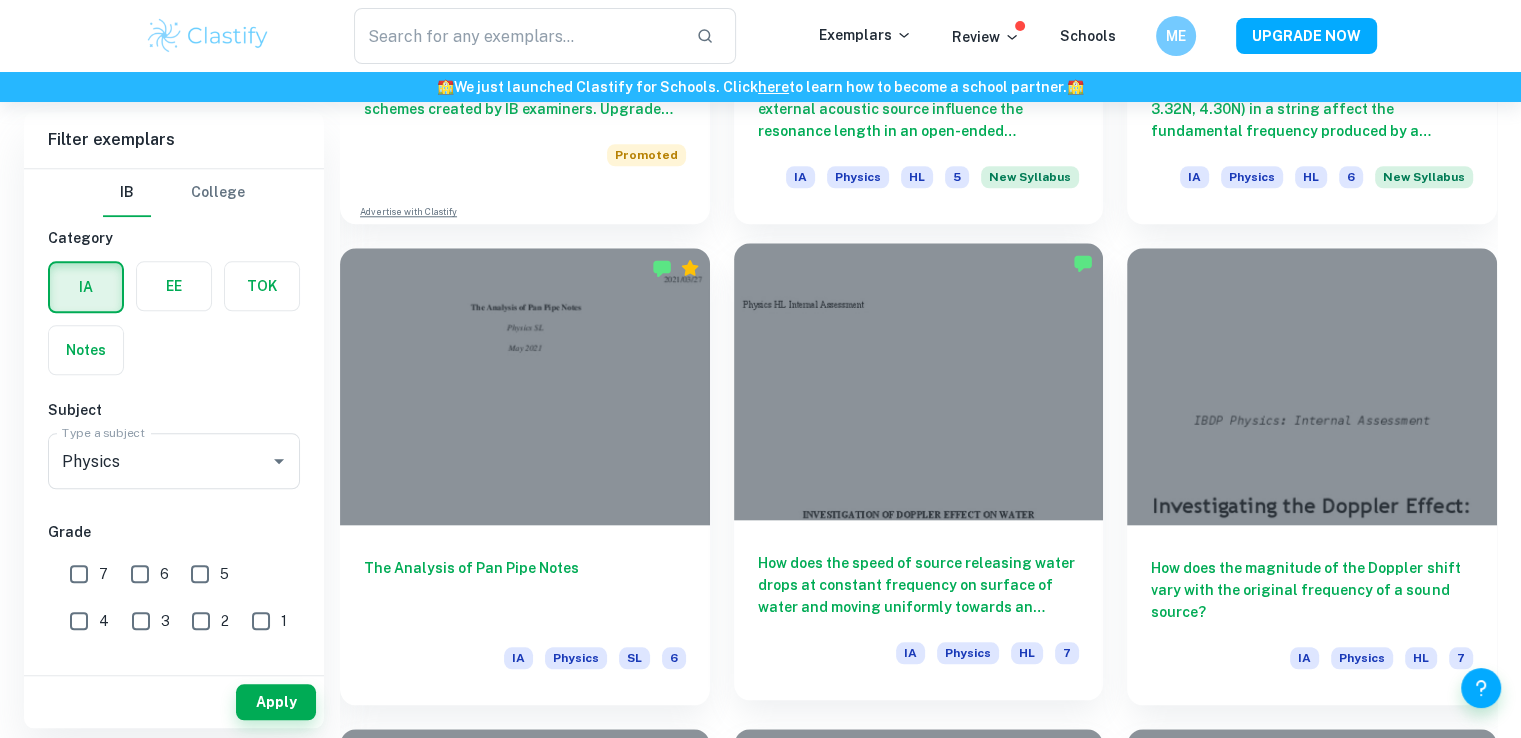 click at bounding box center [919, 381] 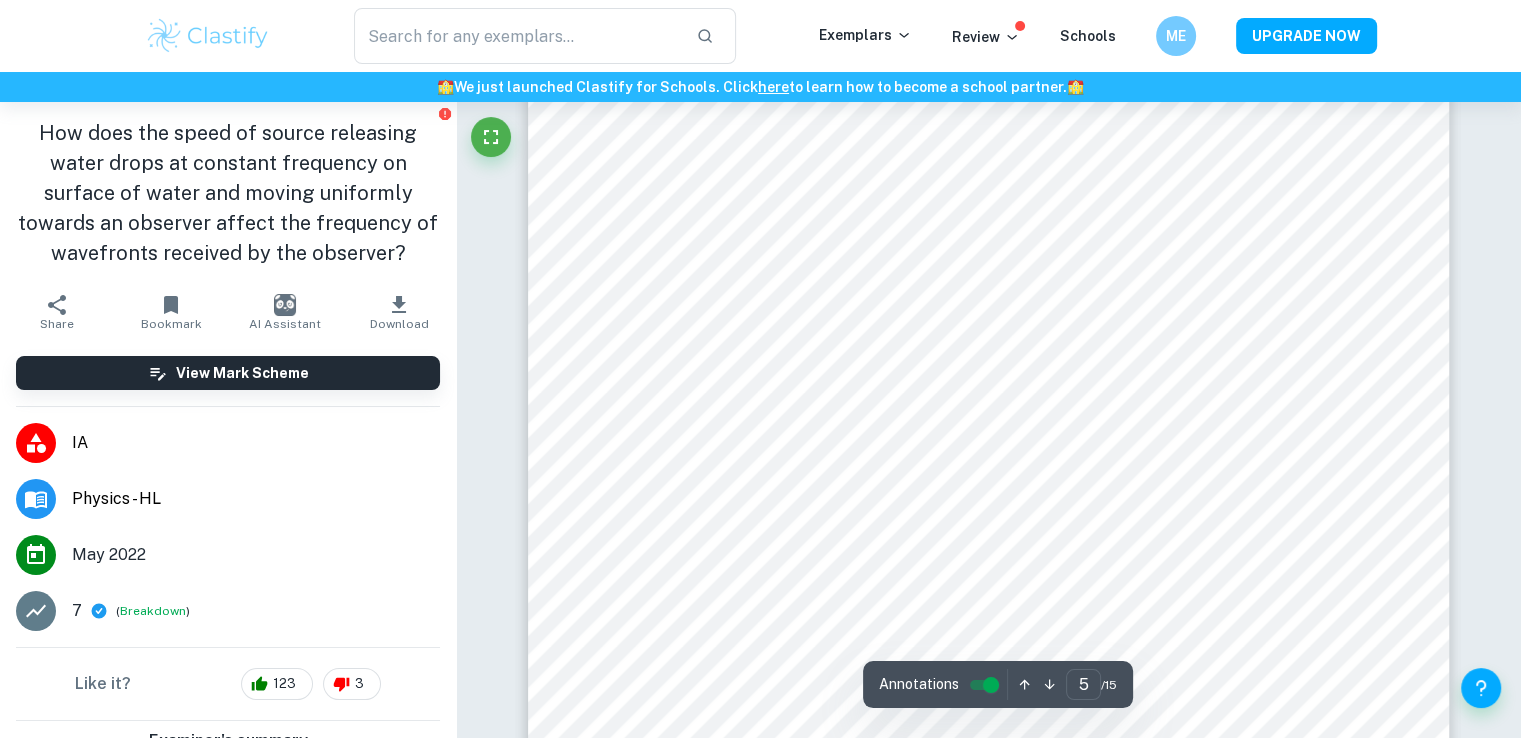 scroll, scrollTop: 6100, scrollLeft: 0, axis: vertical 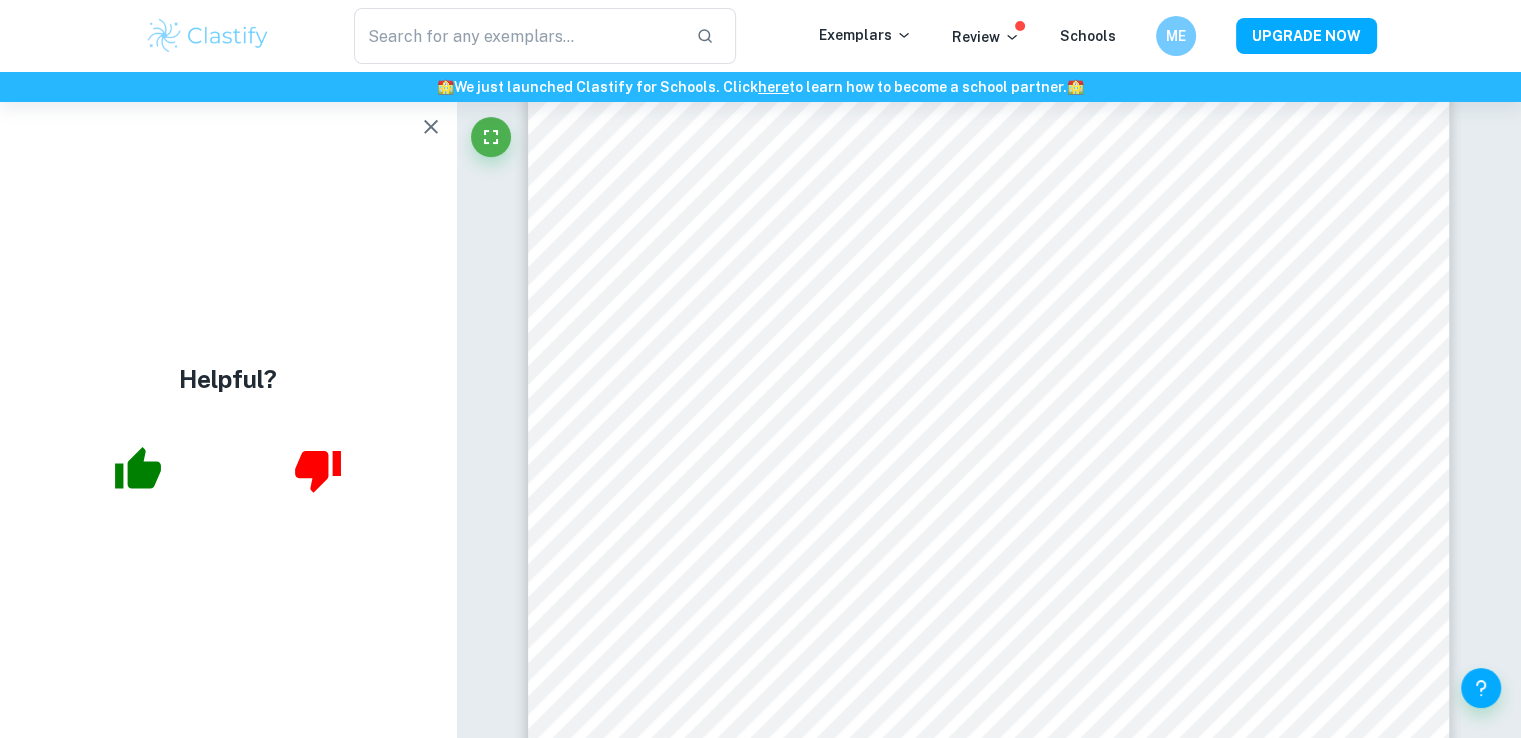 click 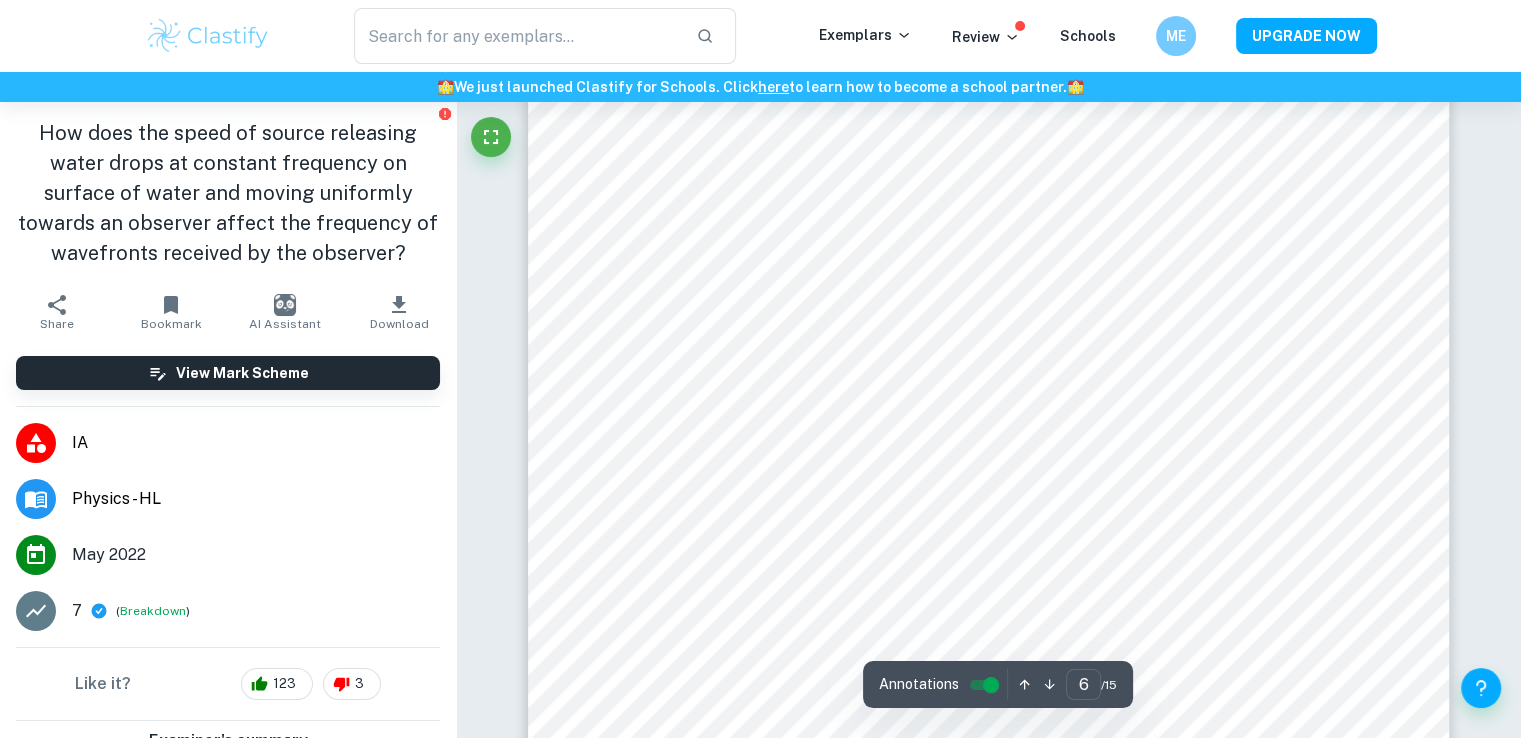 scroll, scrollTop: 7500, scrollLeft: 0, axis: vertical 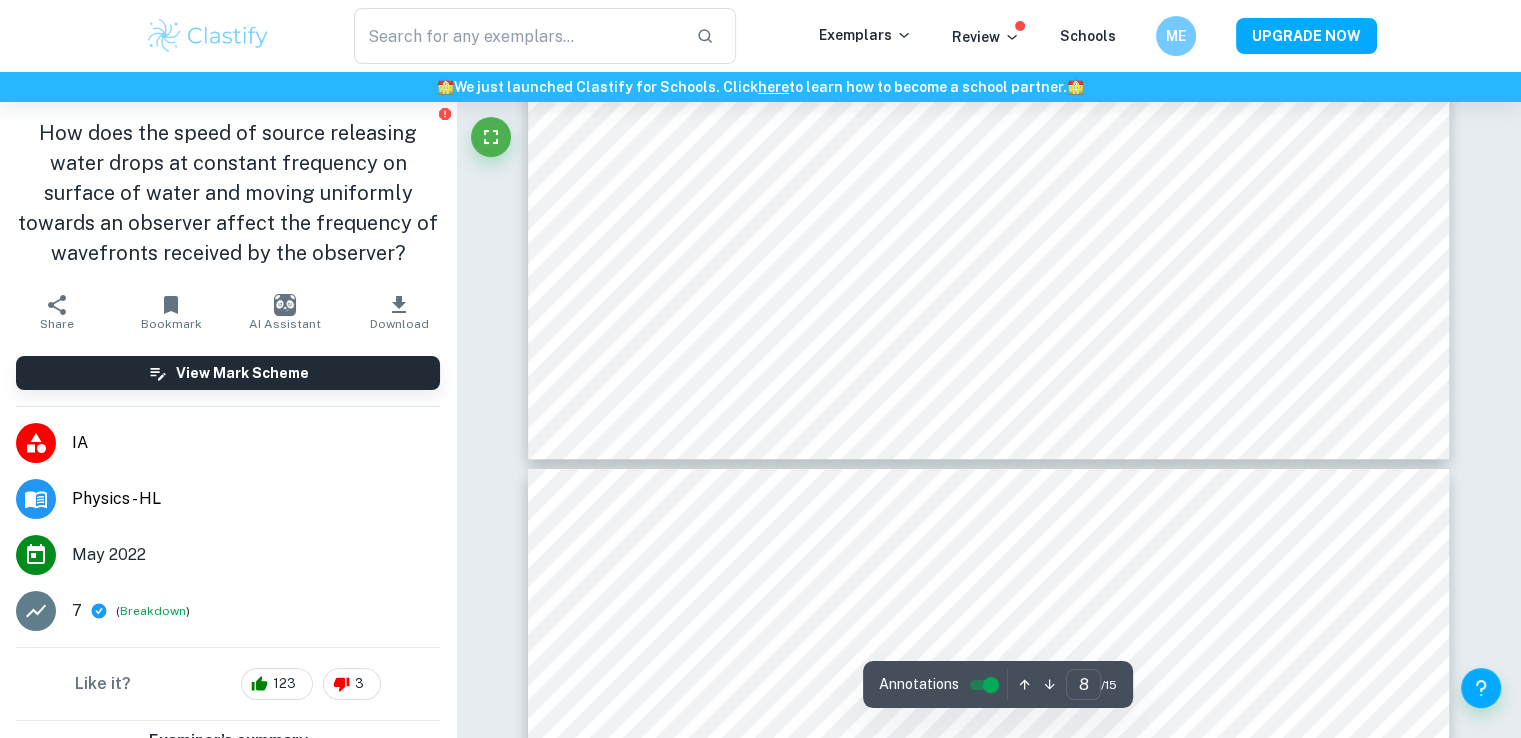 type on "7" 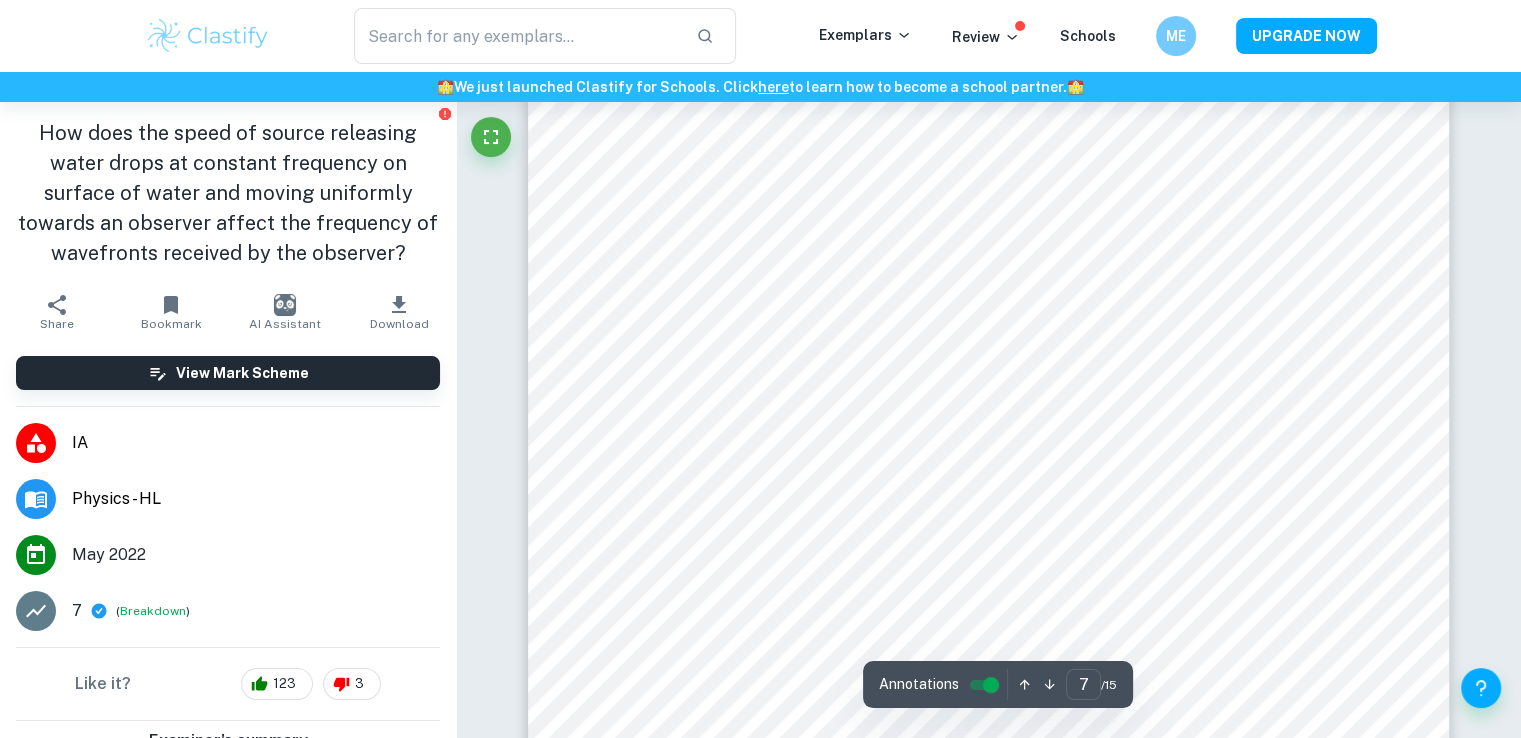 scroll, scrollTop: 8300, scrollLeft: 0, axis: vertical 